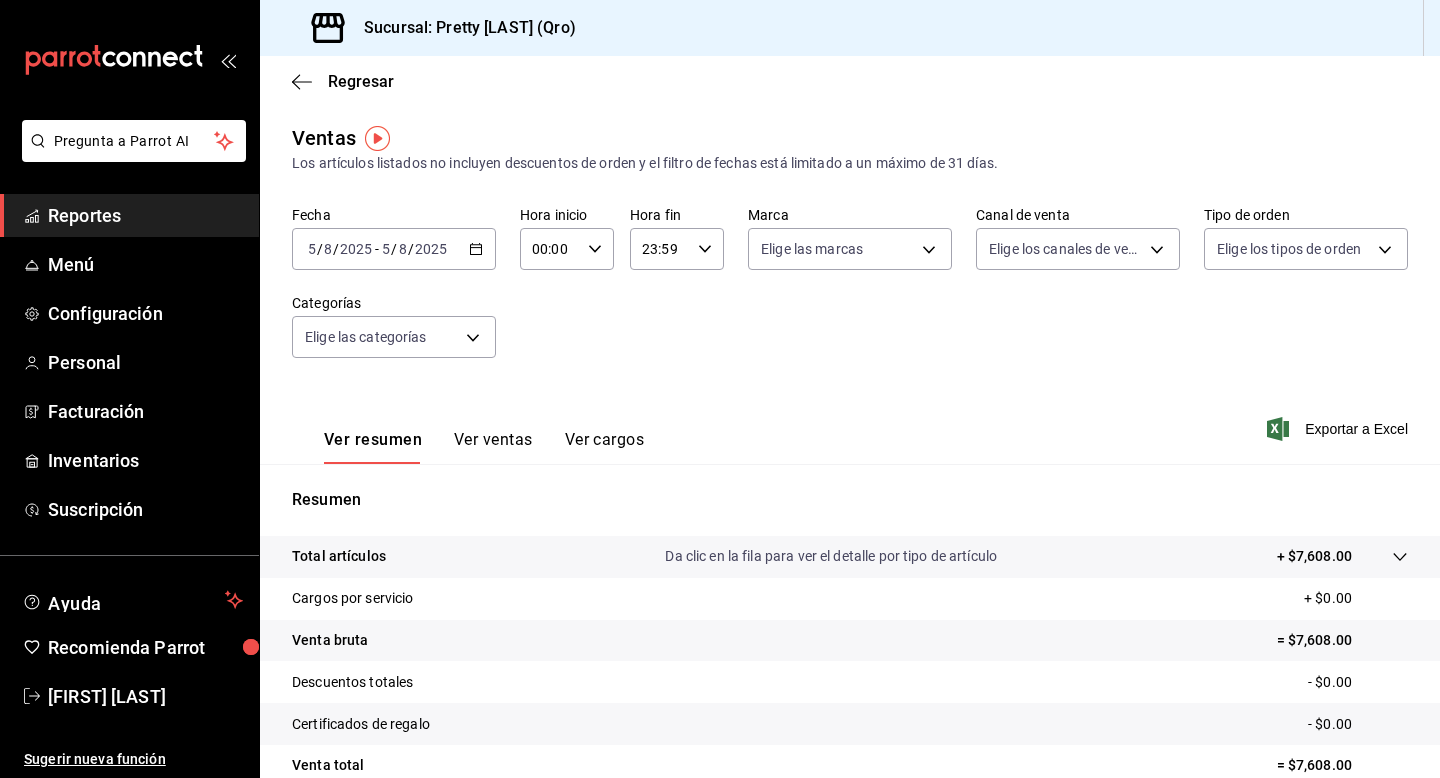 scroll, scrollTop: 0, scrollLeft: 0, axis: both 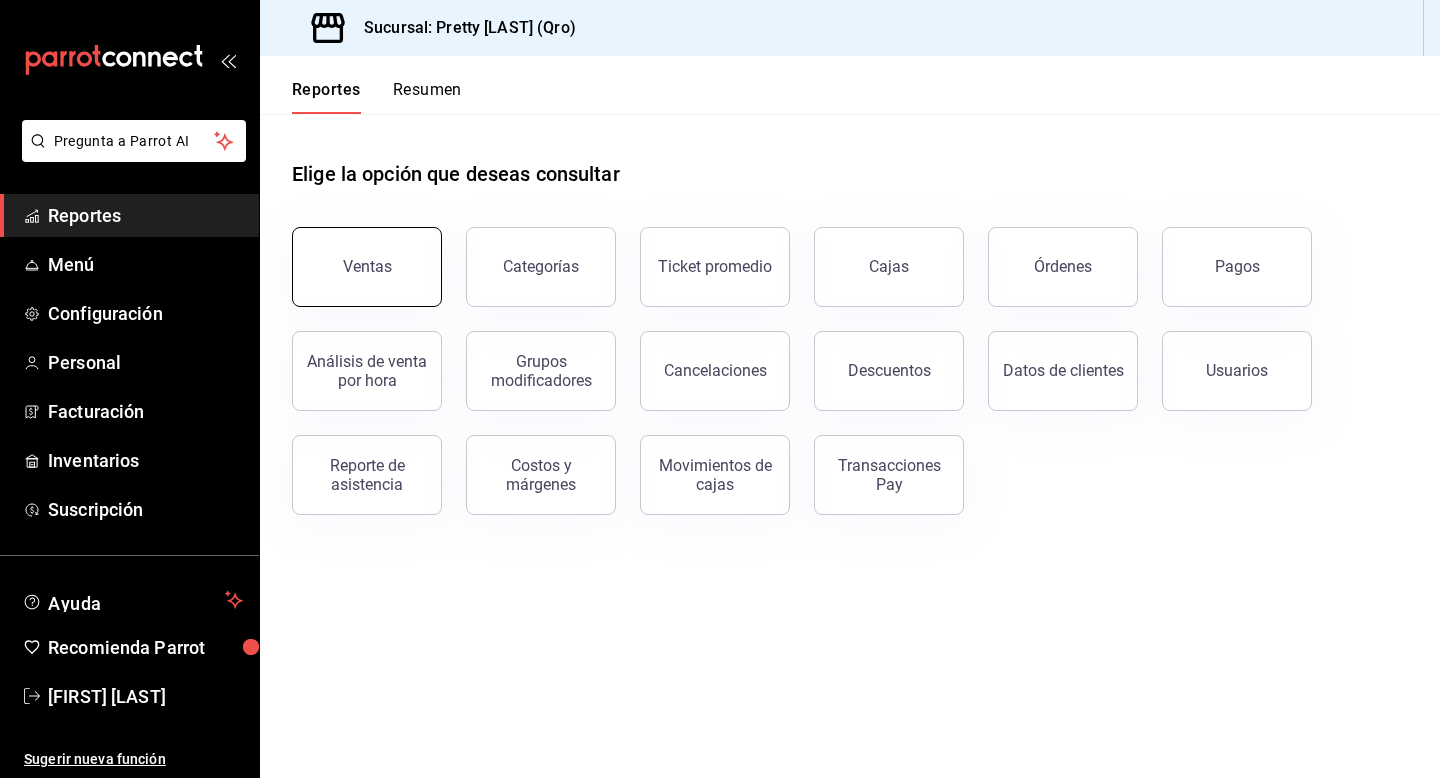 click on "Ventas" at bounding box center (367, 267) 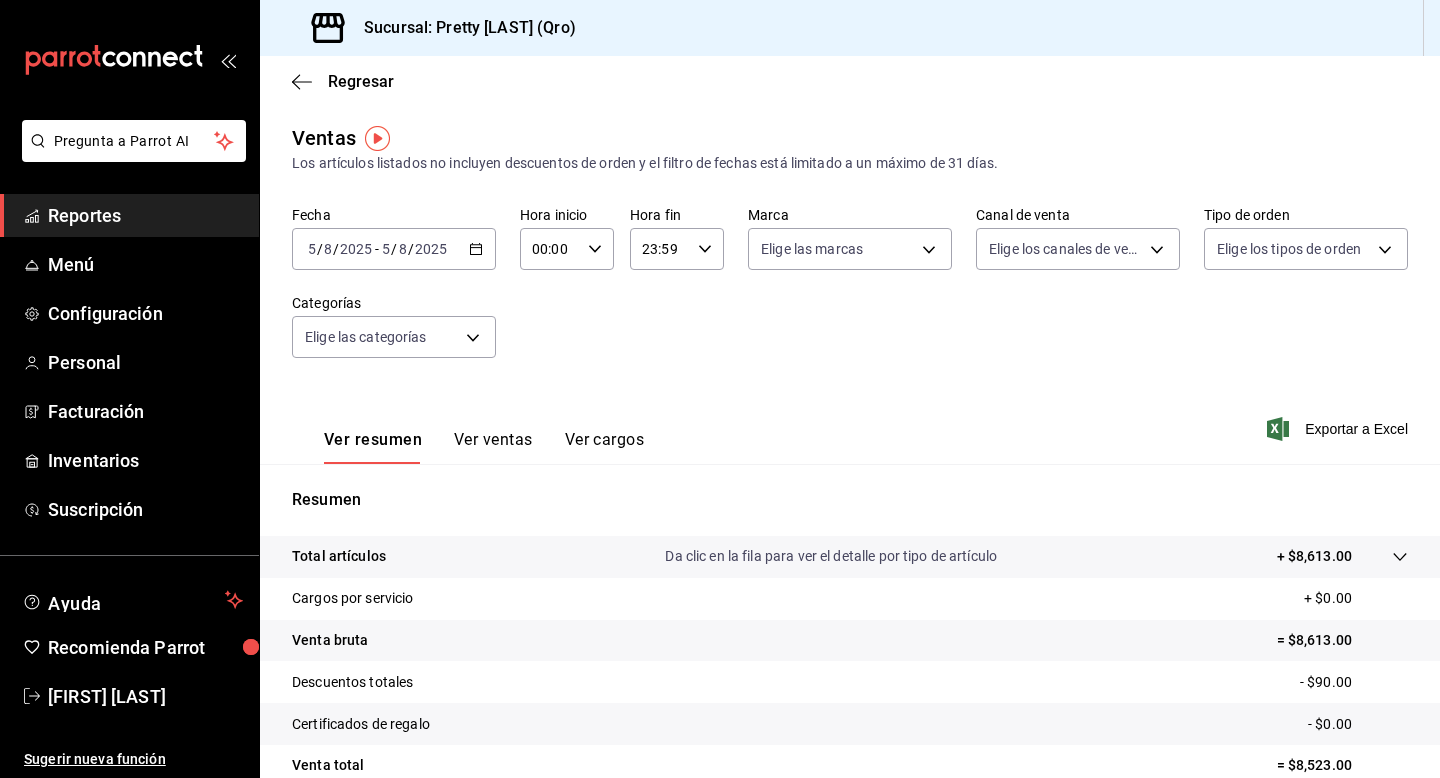 click on "2025" at bounding box center (431, 249) 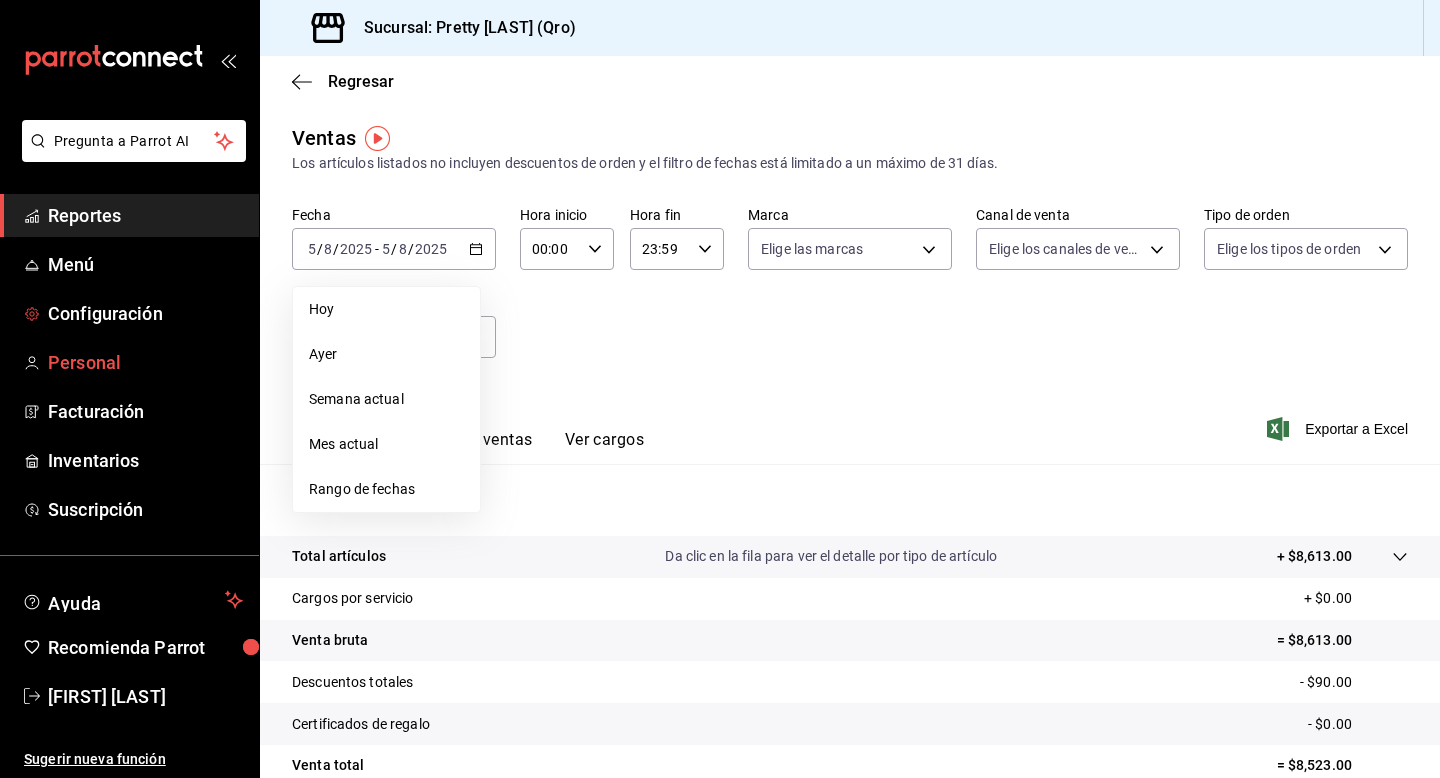 click on "Personal" at bounding box center [145, 362] 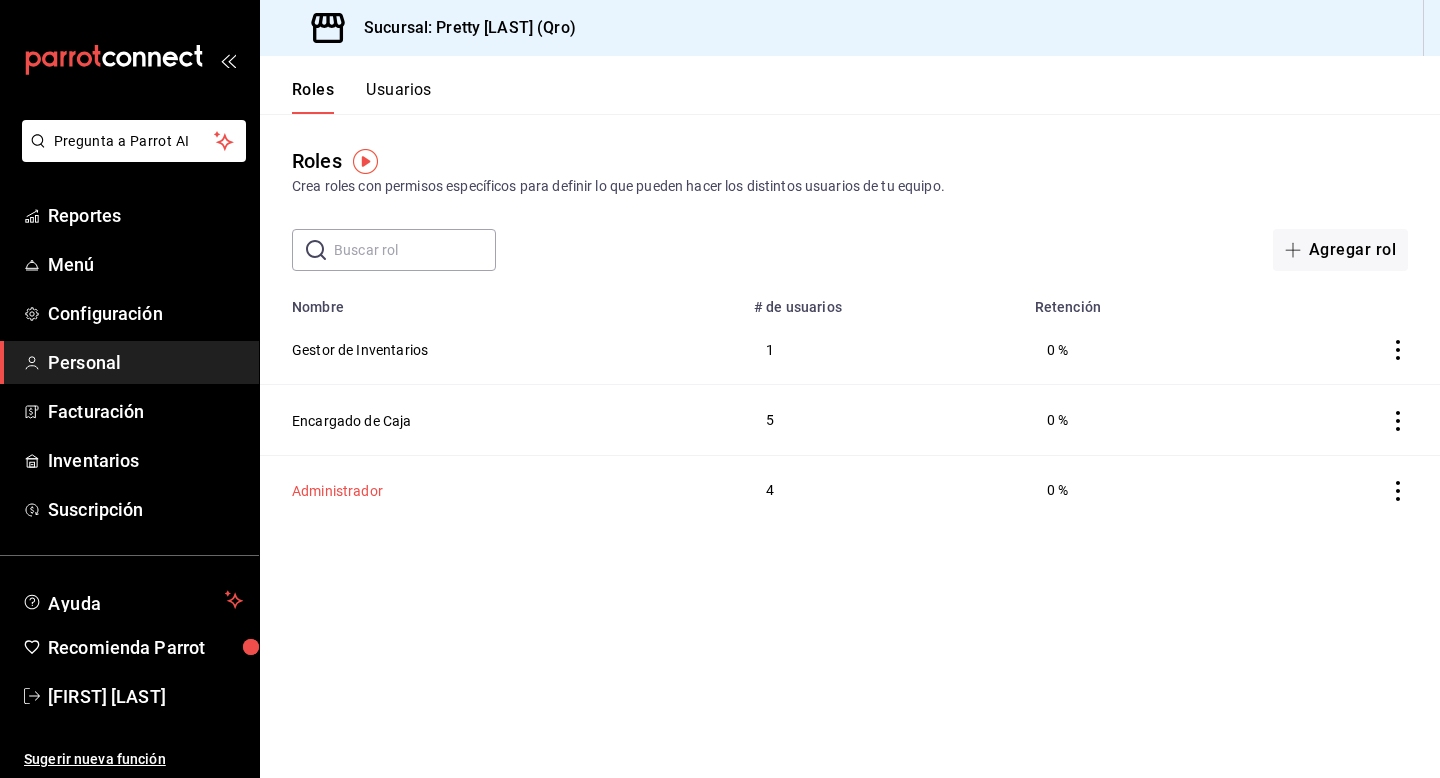 click on "Administrador" at bounding box center [337, 491] 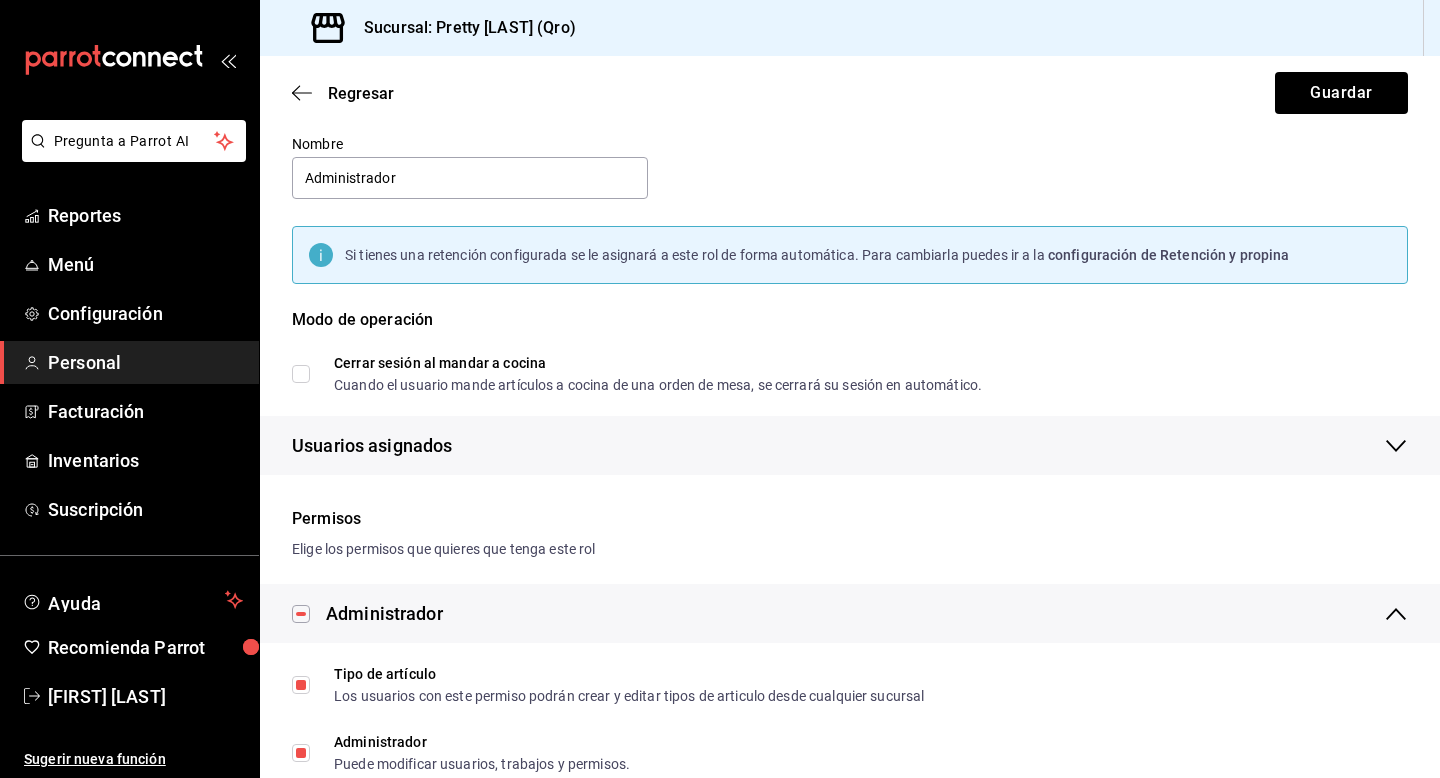 scroll, scrollTop: 1, scrollLeft: 0, axis: vertical 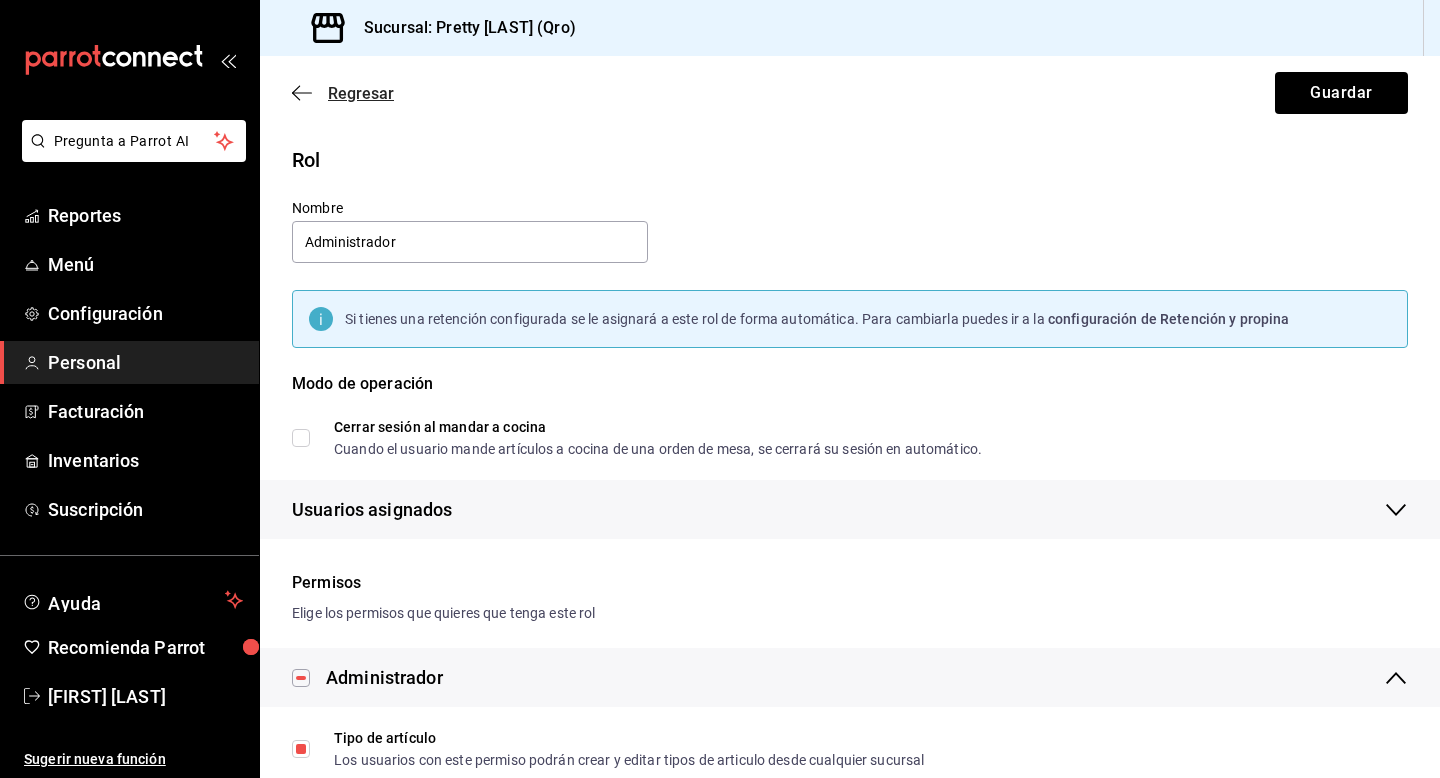 click 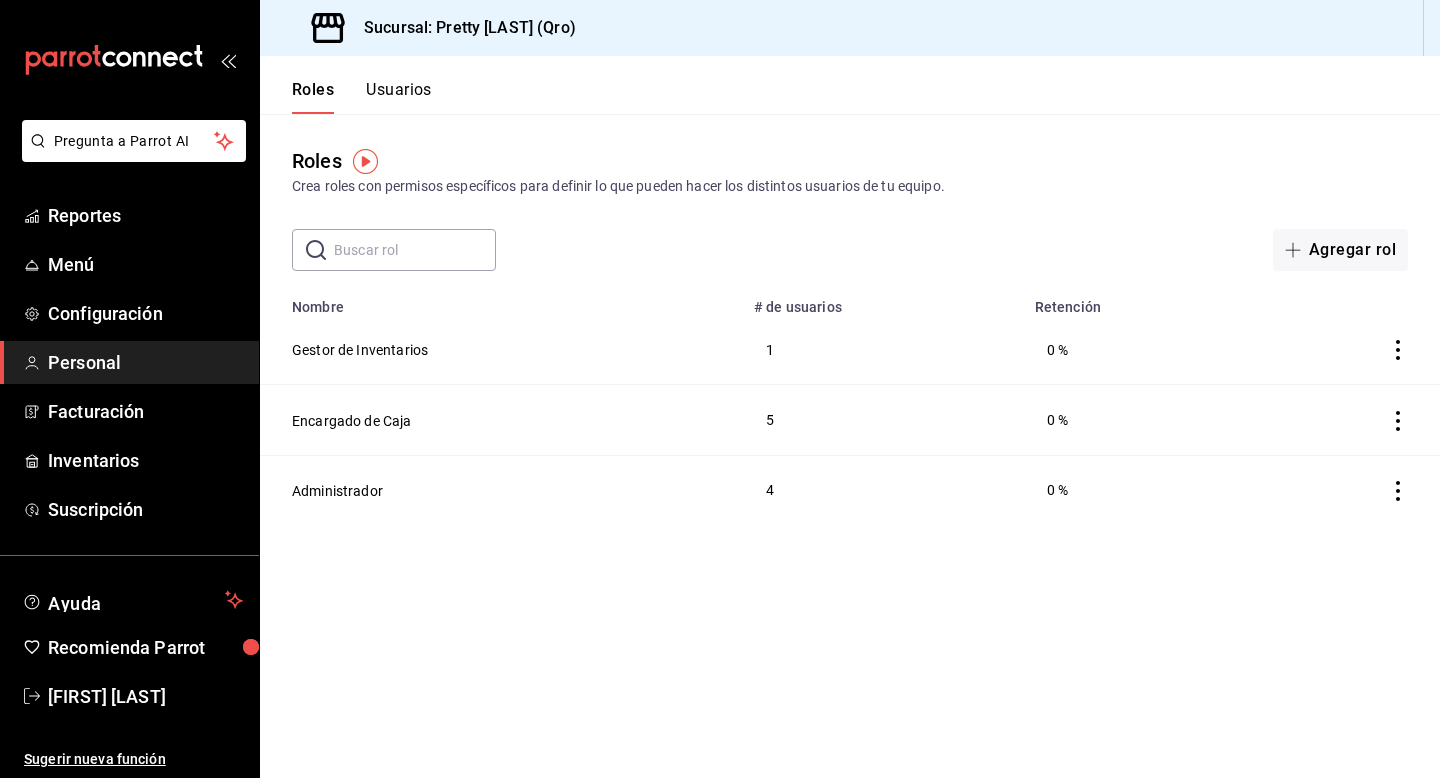 click on "Usuarios" at bounding box center (399, 97) 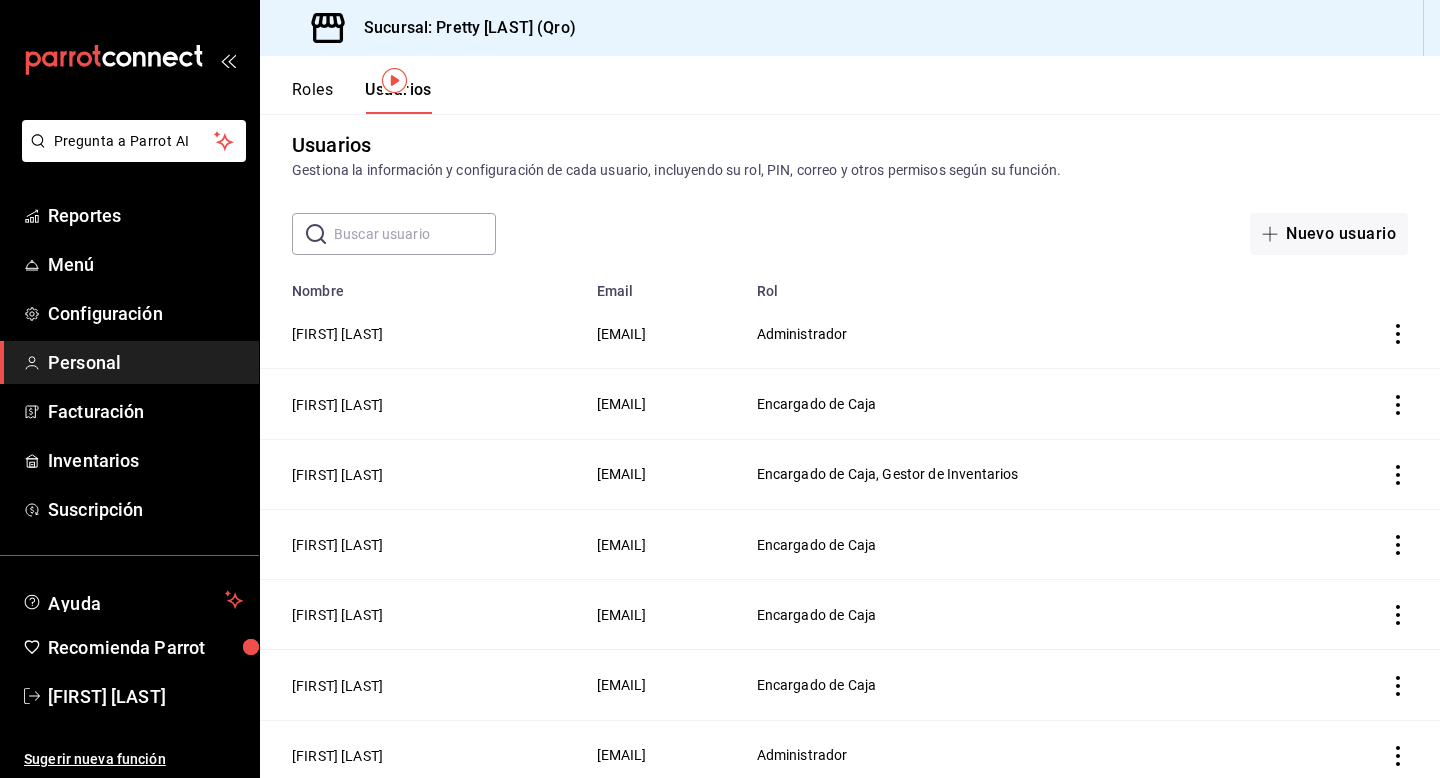 scroll, scrollTop: 0, scrollLeft: 0, axis: both 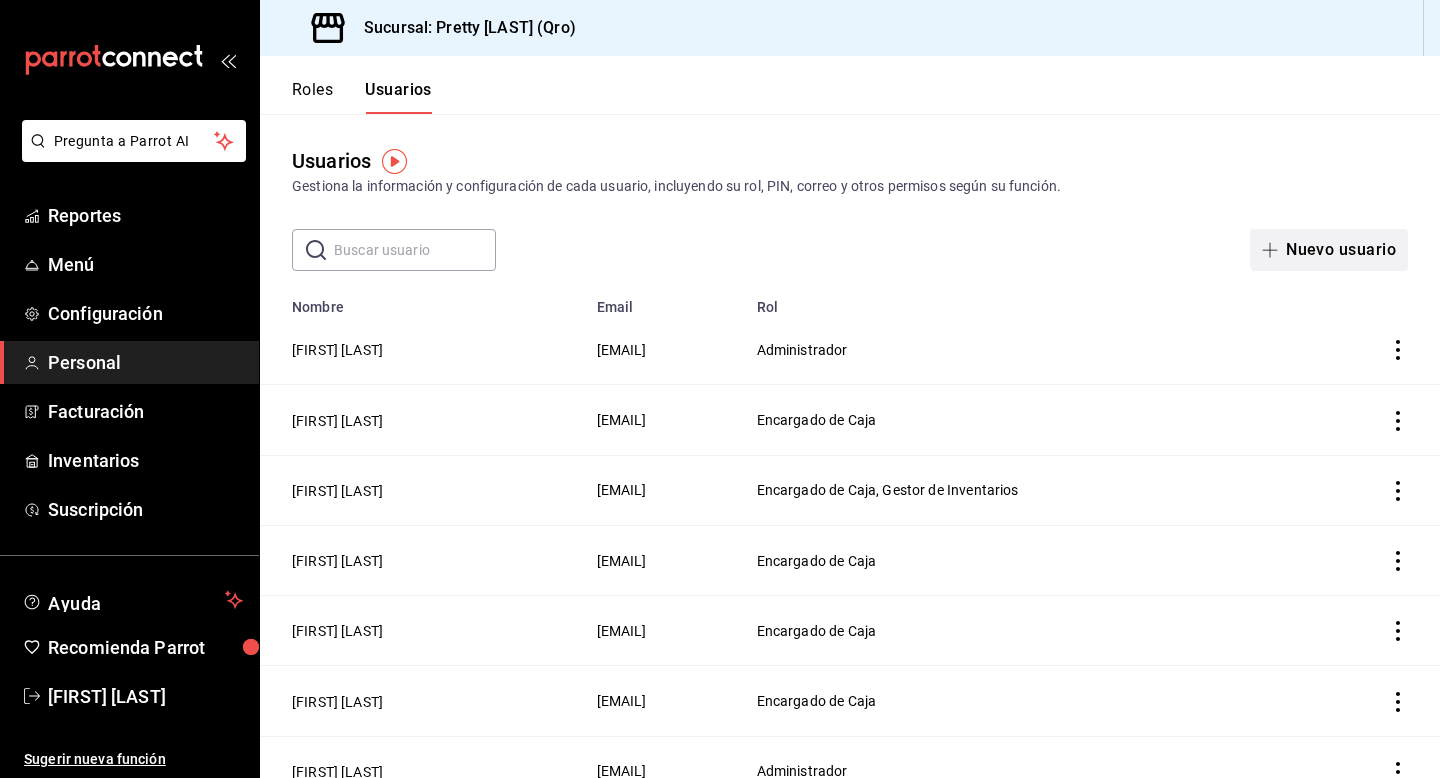 click at bounding box center (1274, 250) 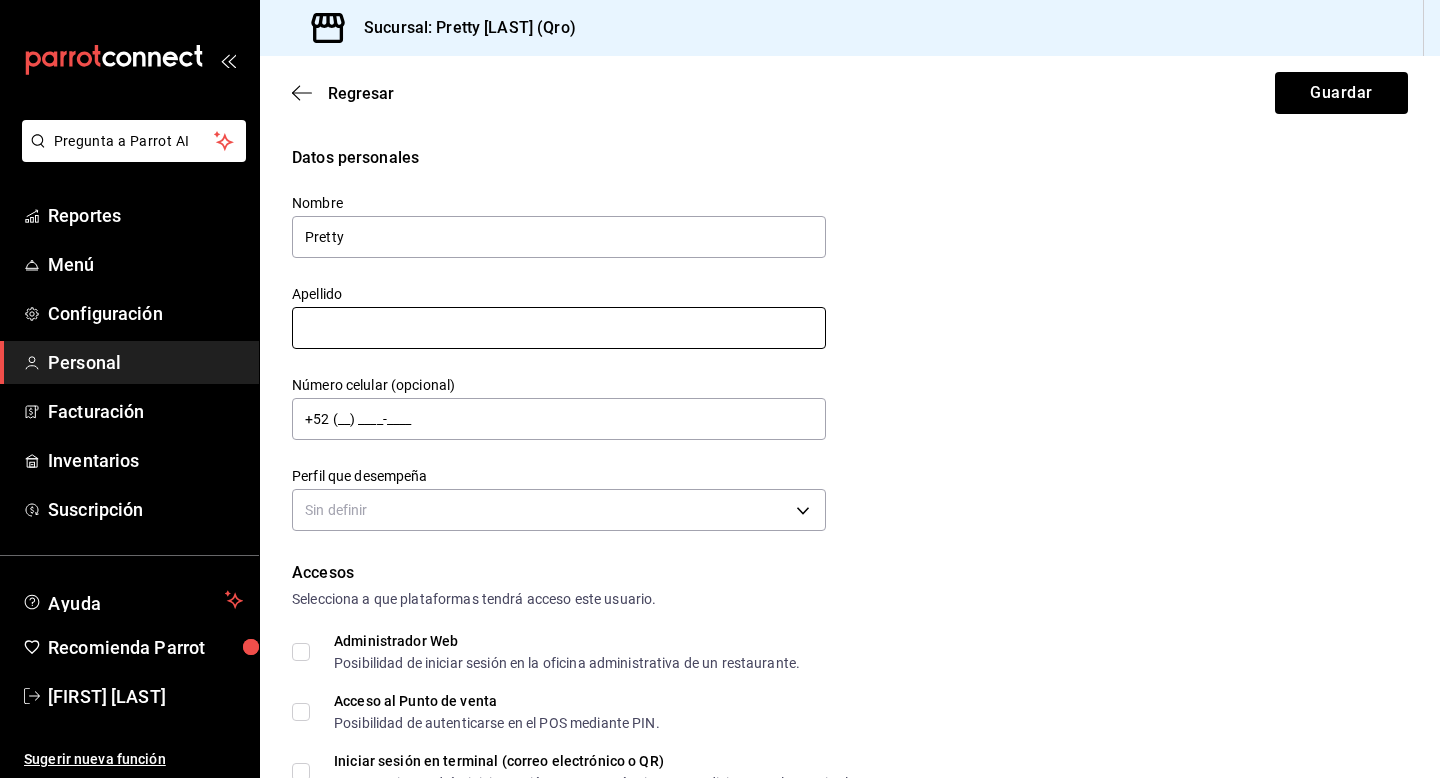 type on "Pretty" 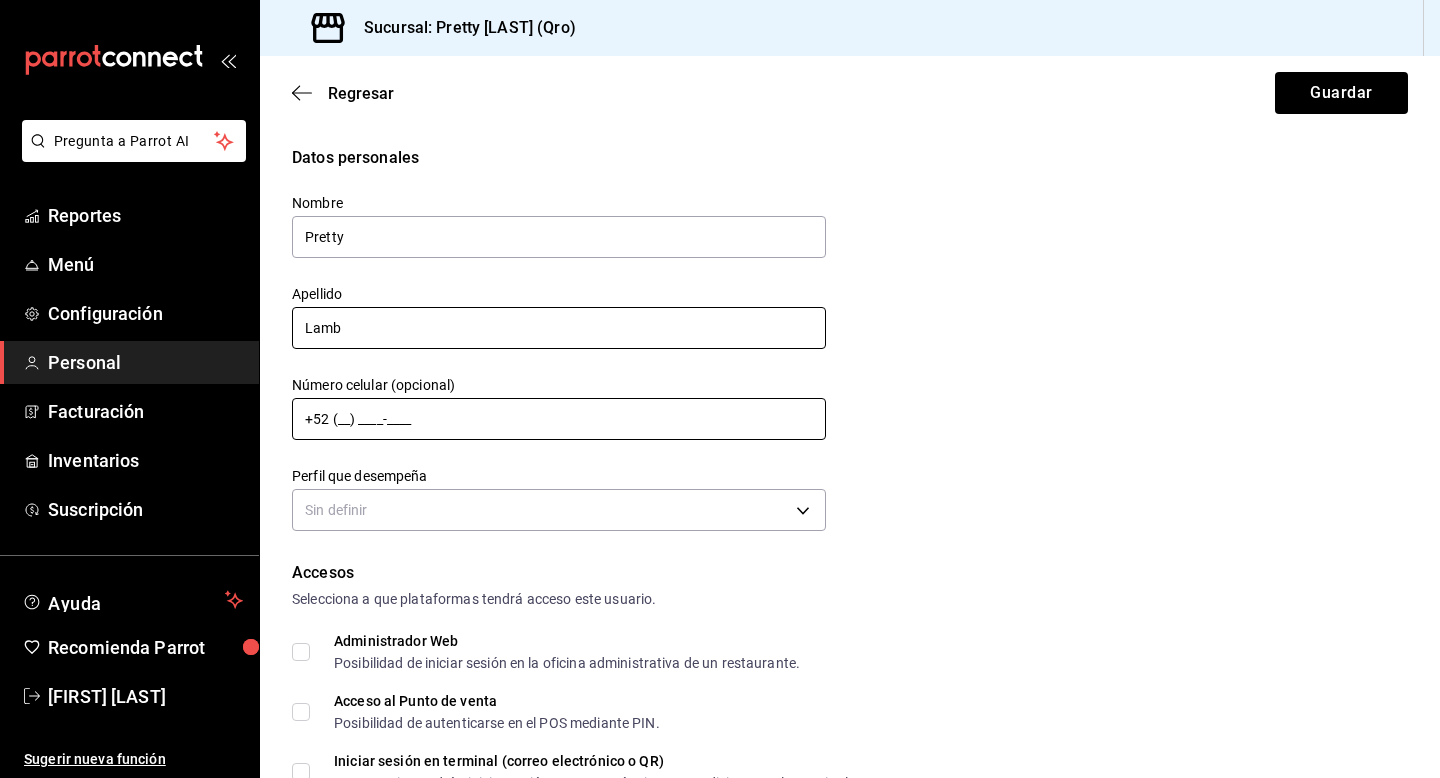 type on "Lamb" 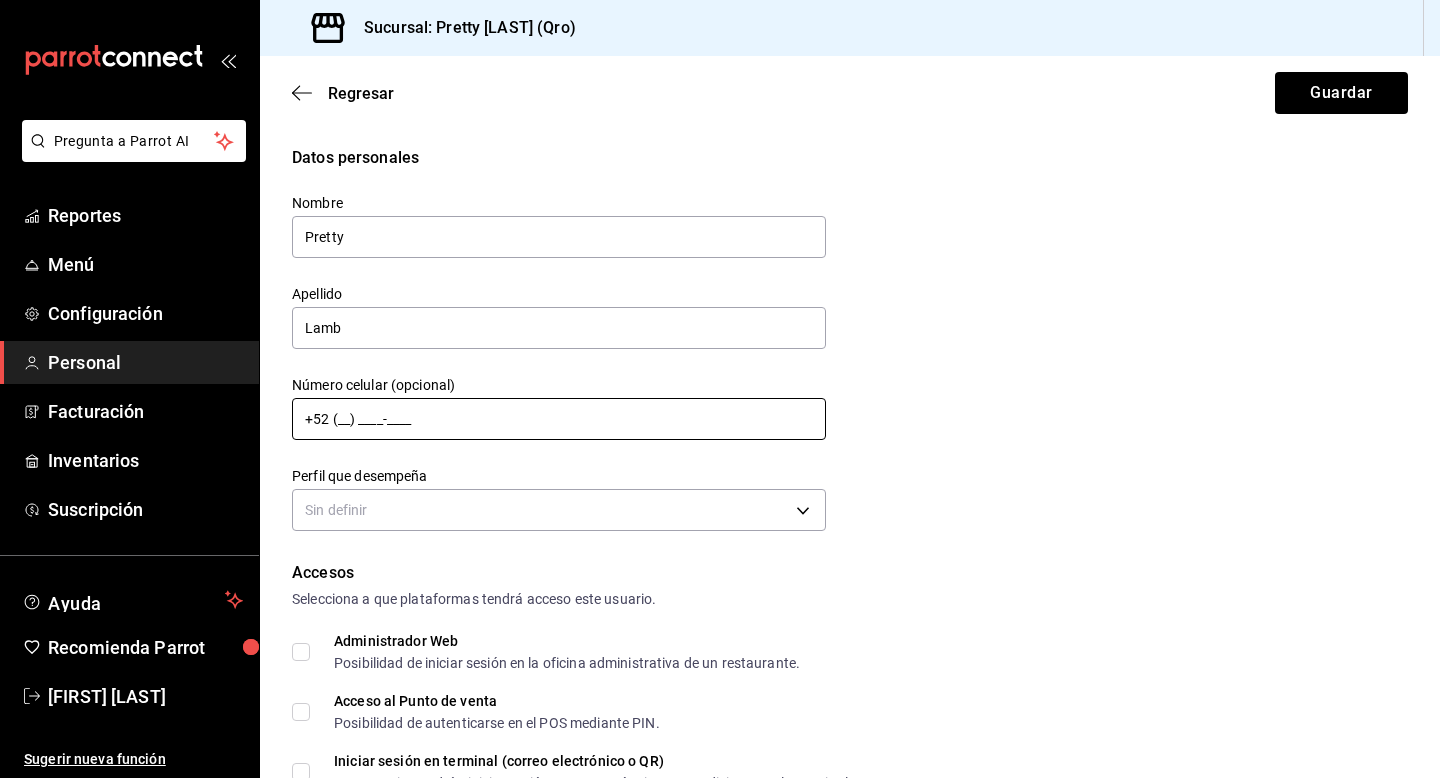click on "+52 (__) ____-____" at bounding box center [559, 419] 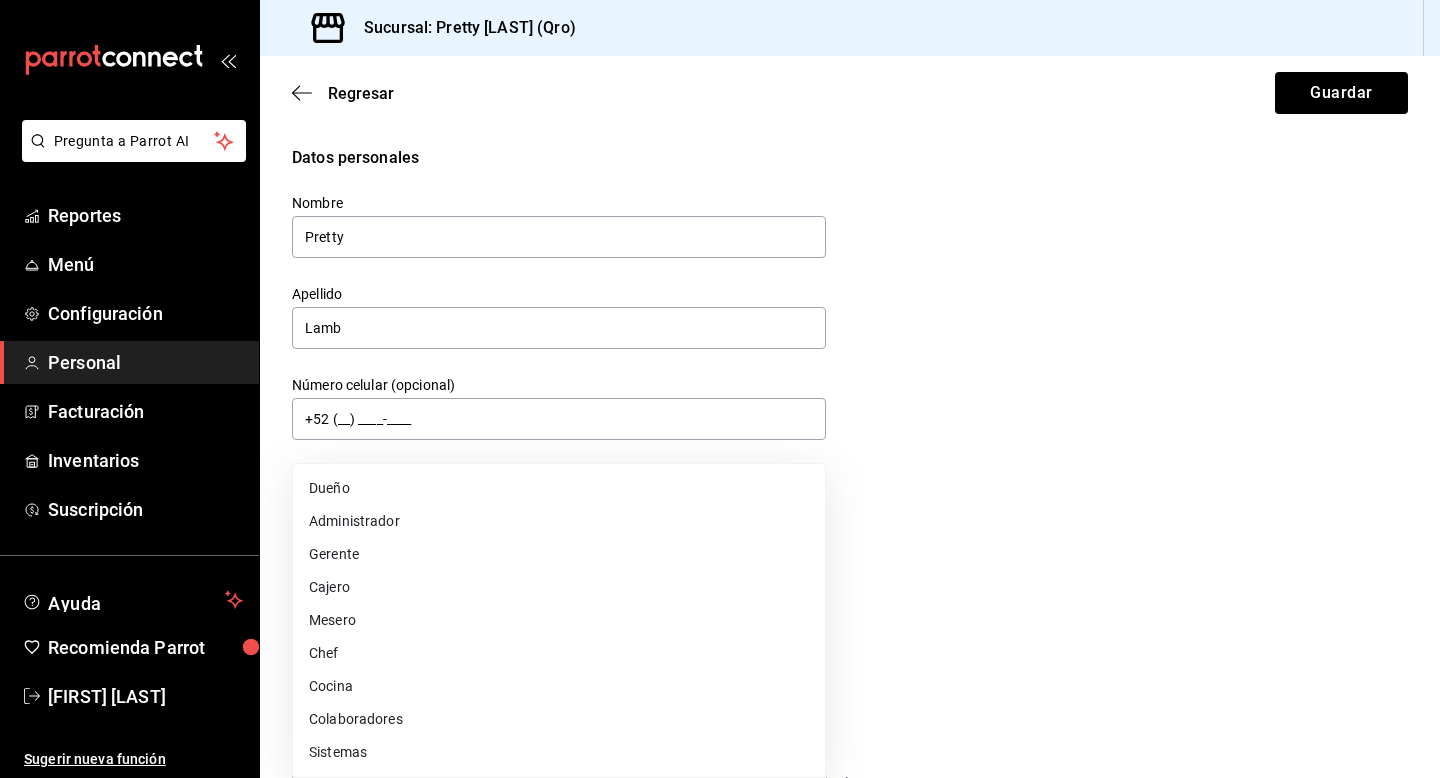 click on "Pregunta a Parrot AI Reportes   Menú   Configuración   Personal   Facturación   Inventarios   Suscripción   Ayuda Recomienda Parrot   [FIRST] [LAST]   Sugerir nueva función   Sucursal: Pretty [LAST] (Qro) Regresar Guardar Datos personales Nombre Pretty Apellido [LAST] Número celular (opcional) +52 (__) ____-____ Perfil que desempeña Sin definir Accesos Selecciona a que plataformas tendrá acceso este usuario. Administrador Web Posibilidad de iniciar sesión en la oficina administrativa de un restaurante.  Acceso al Punto de venta Posibilidad de autenticarse en el POS mediante PIN.  Iniciar sesión en terminal (correo electrónico o QR) Los usuarios podrán iniciar sesión y aceptar términos y condiciones en la terminal. Acceso uso de terminal Los usuarios podrán acceder y utilizar la terminal para visualizar y procesar pagos de sus órdenes. Correo electrónico Se volverá obligatorio al tener ciertos accesos activados. Contraseña Contraseña Repetir contraseña Repetir contraseña PIN Validar PIN" at bounding box center (720, 389) 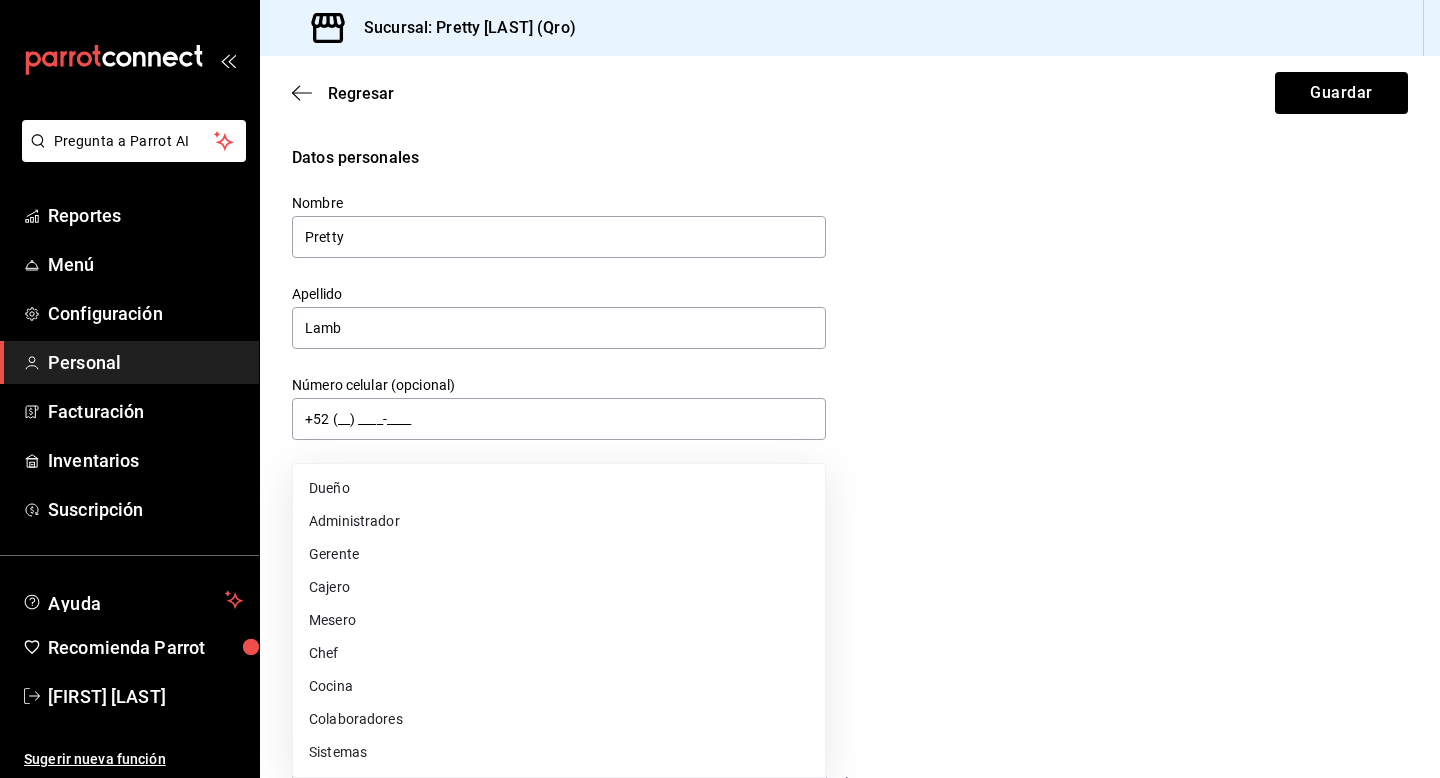 click on "Administrador" at bounding box center (559, 521) 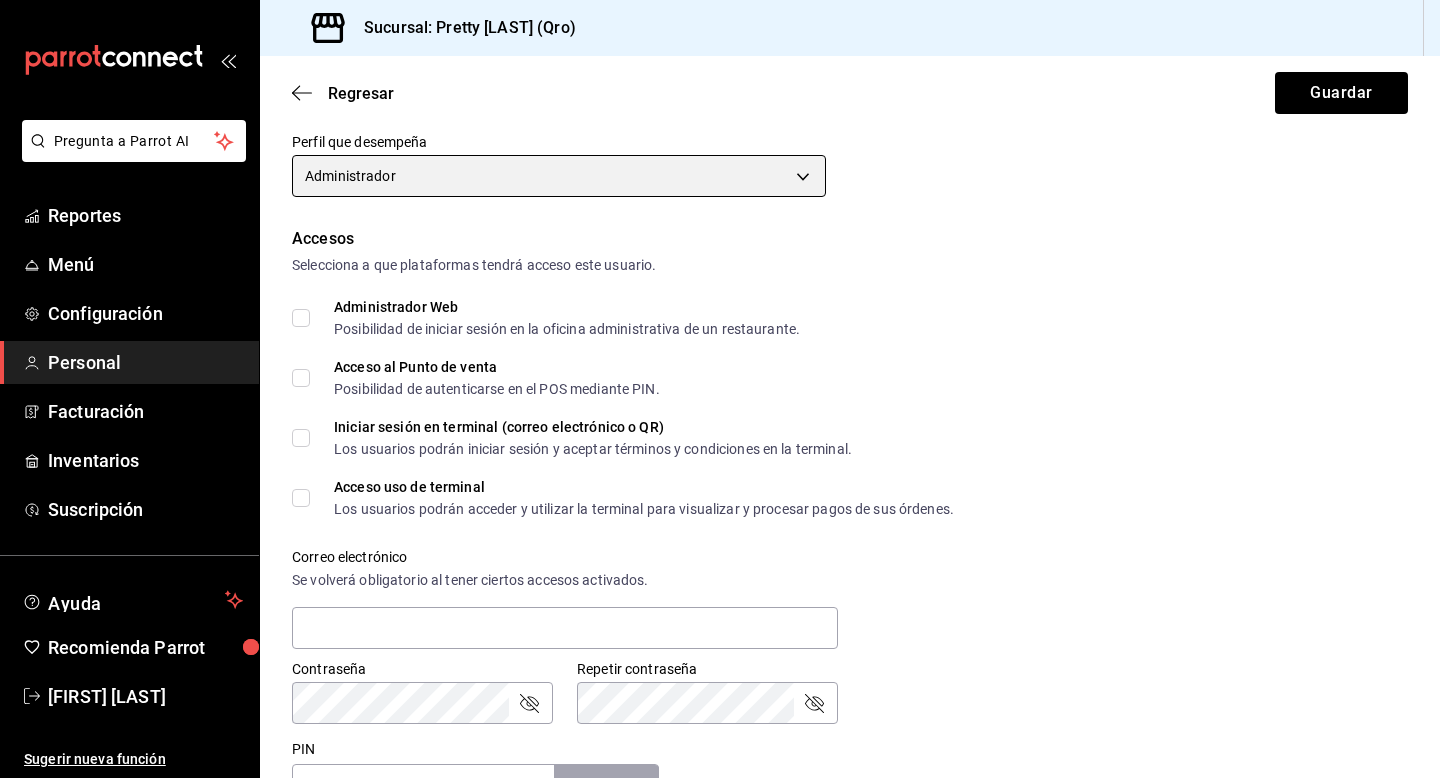 scroll, scrollTop: 348, scrollLeft: 0, axis: vertical 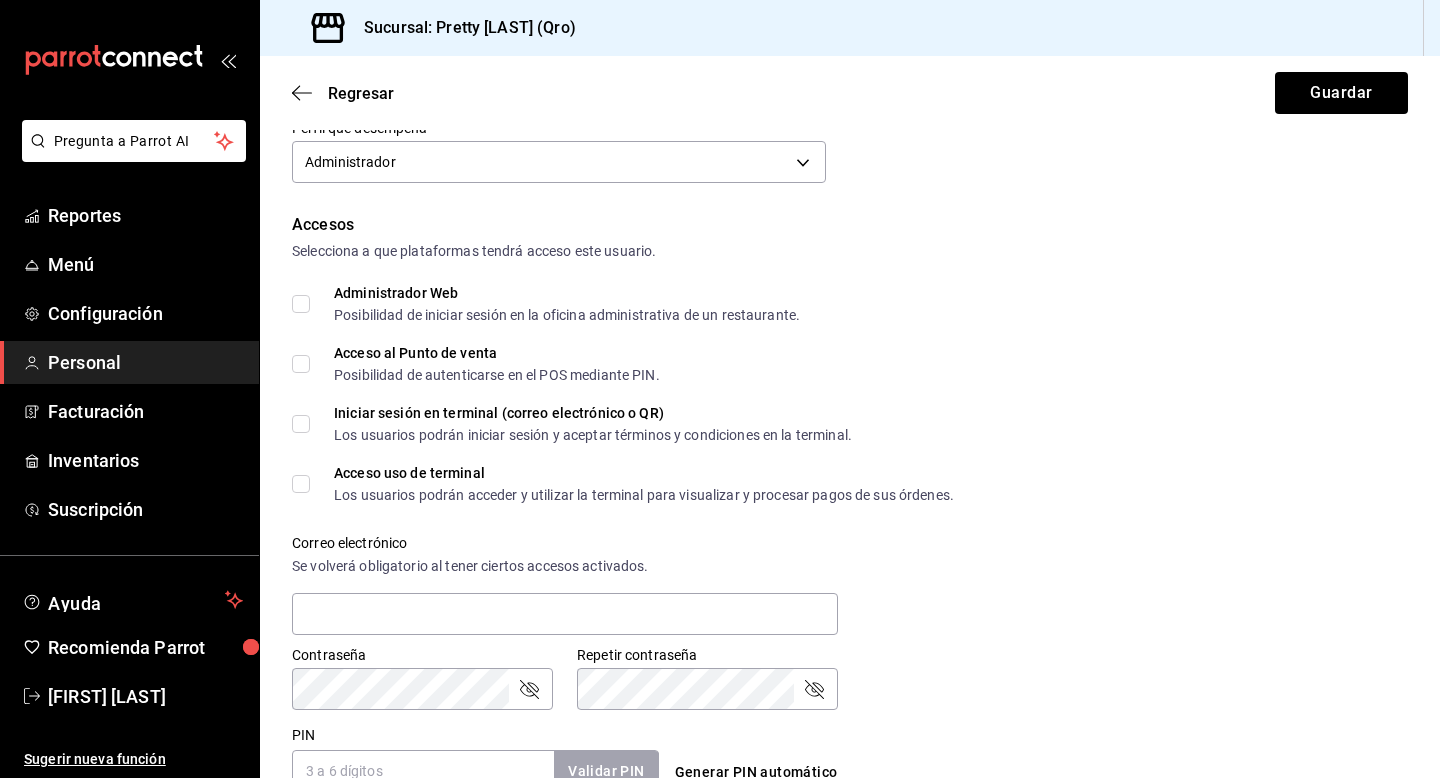 click on "Administrador Web Posibilidad de iniciar sesión en la oficina administrativa de un restaurante." at bounding box center (301, 304) 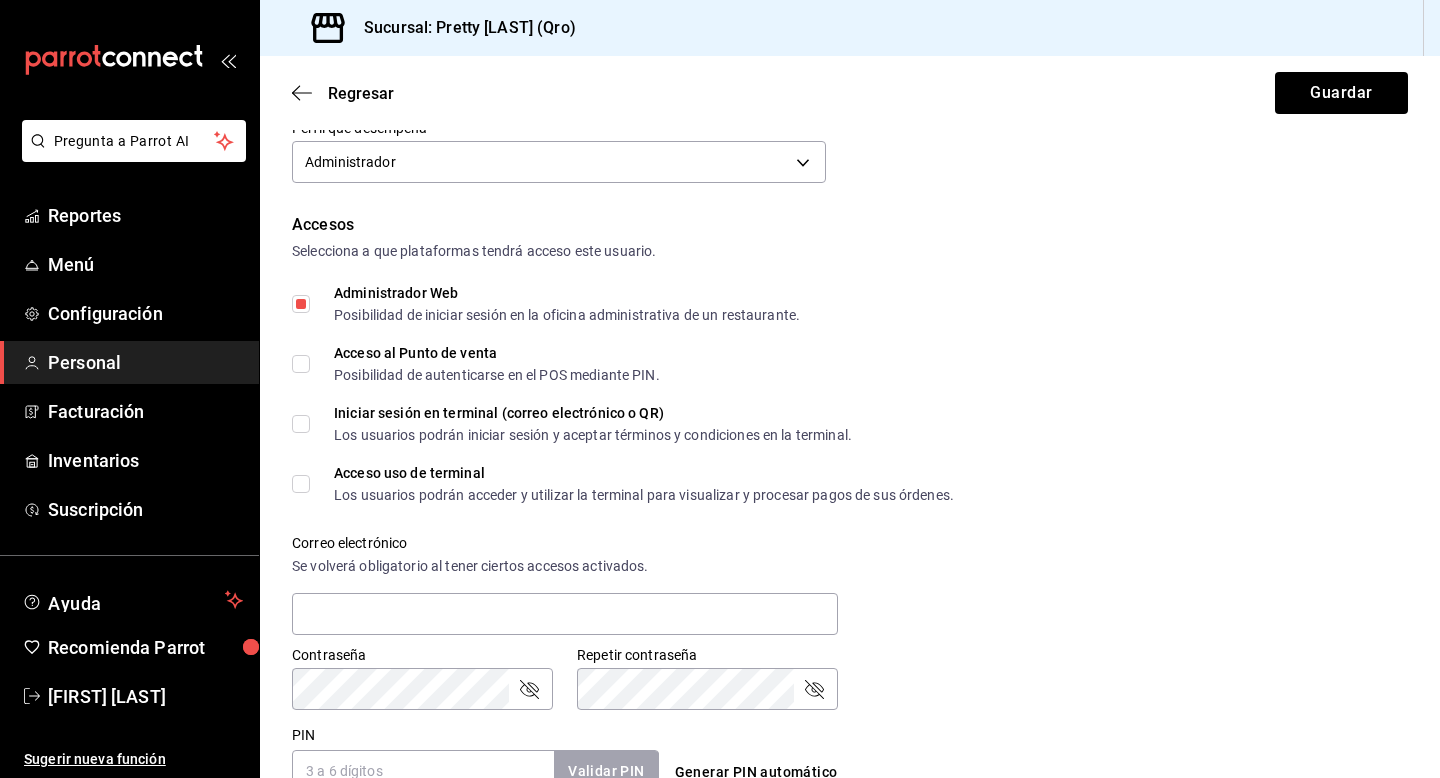 click on "Acceso al Punto de venta Posibilidad de autenticarse en el POS mediante PIN." at bounding box center [301, 364] 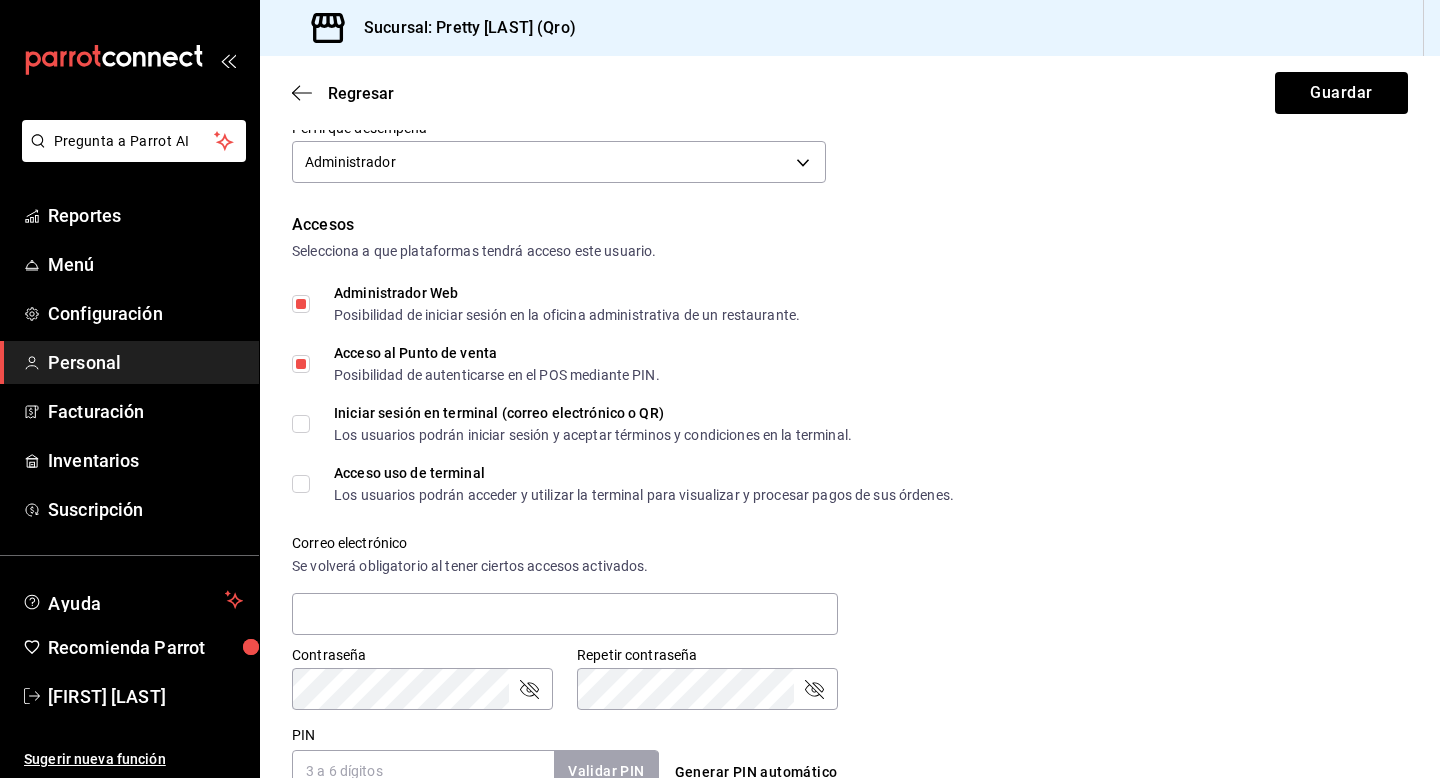 click on "Iniciar sesión en terminal (correo electrónico o QR) Los usuarios podrán iniciar sesión y aceptar términos y condiciones en la terminal." at bounding box center (301, 424) 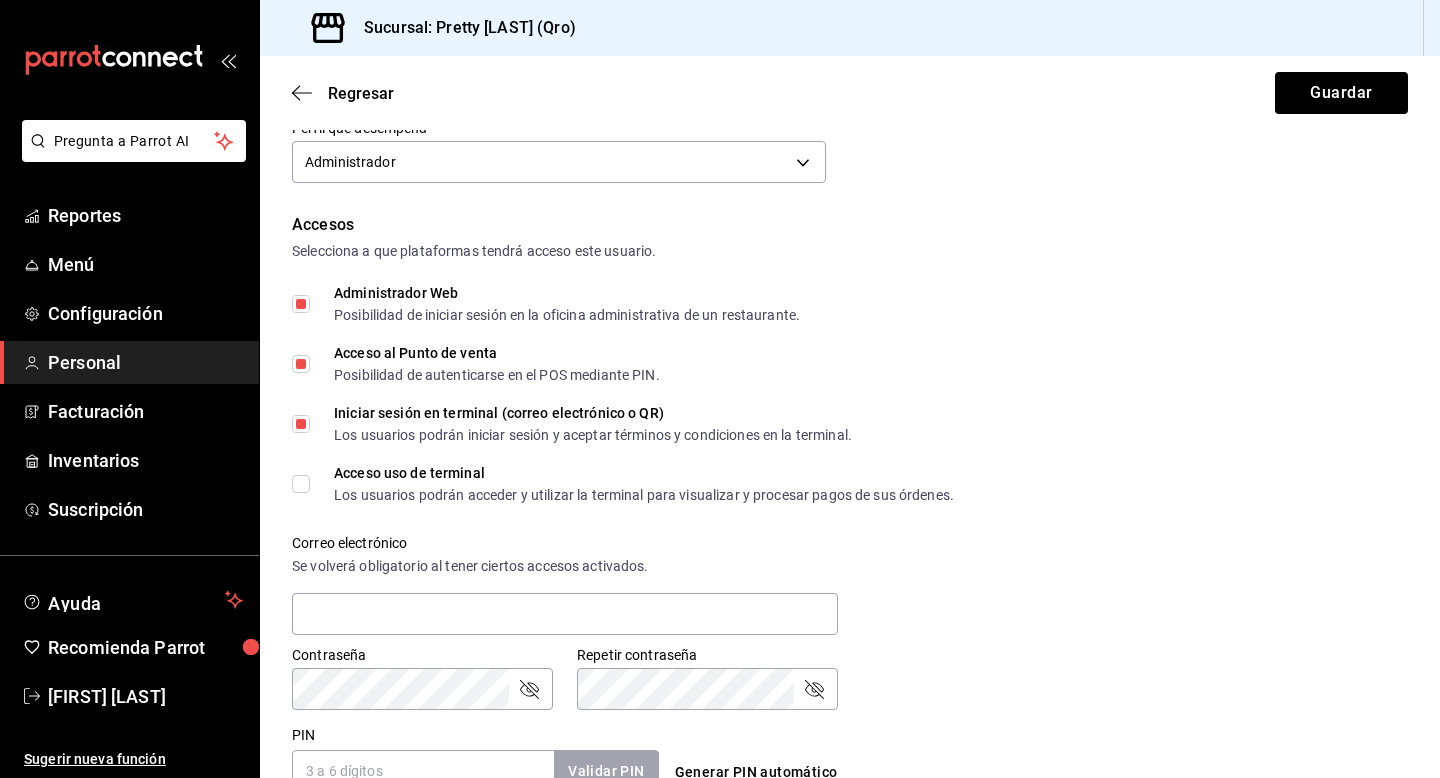 click on "Acceso uso de terminal Los usuarios podrán acceder y utilizar la terminal para visualizar y procesar pagos de sus órdenes." at bounding box center [301, 484] 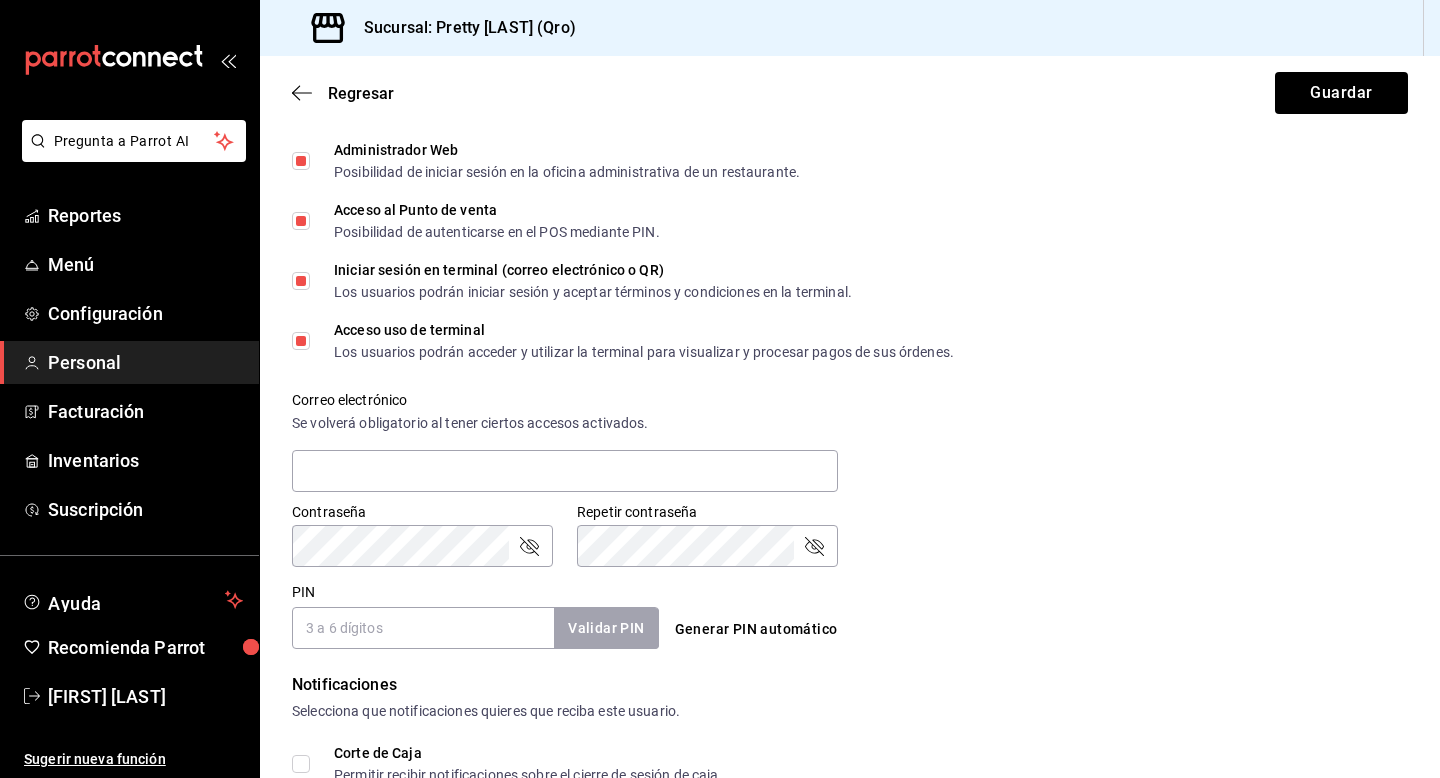 scroll, scrollTop: 507, scrollLeft: 0, axis: vertical 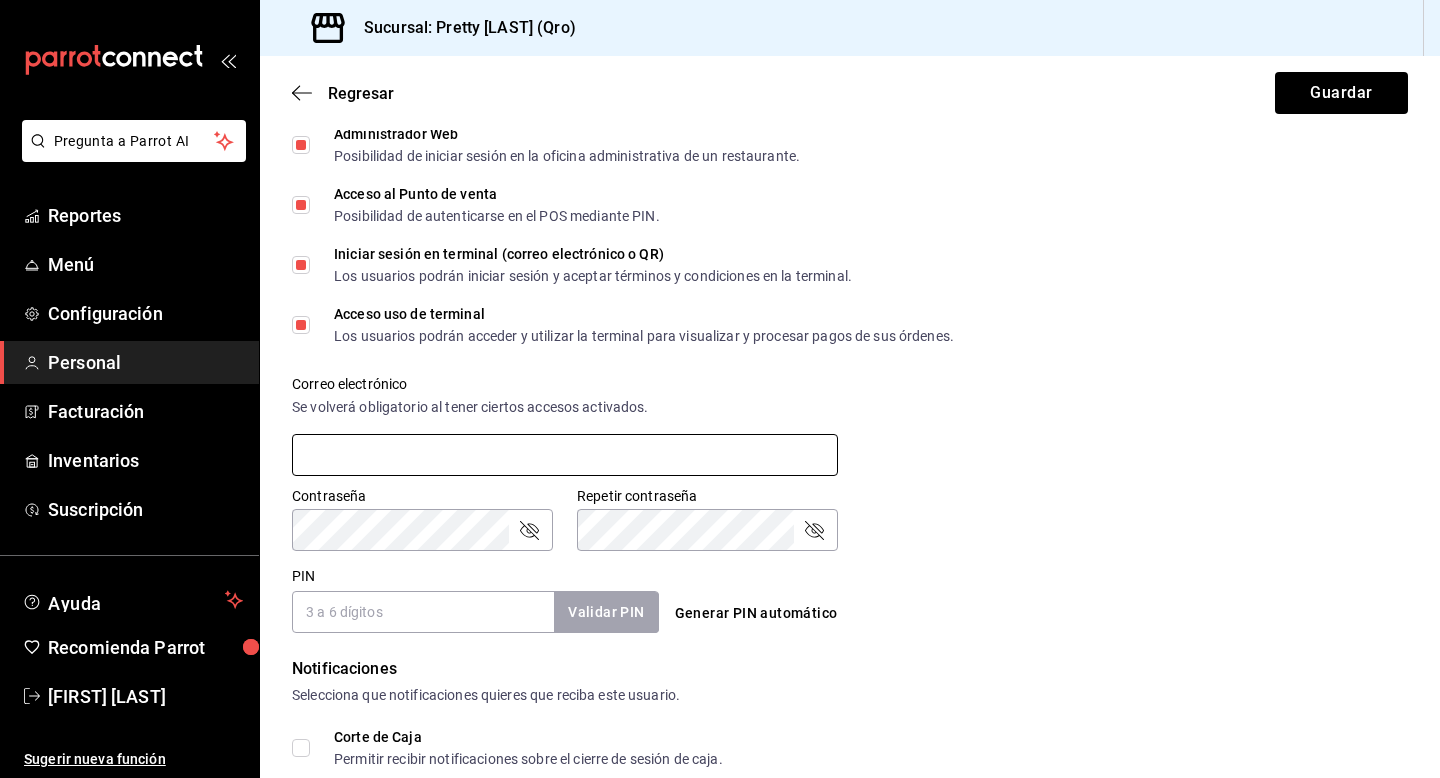 click at bounding box center [565, 455] 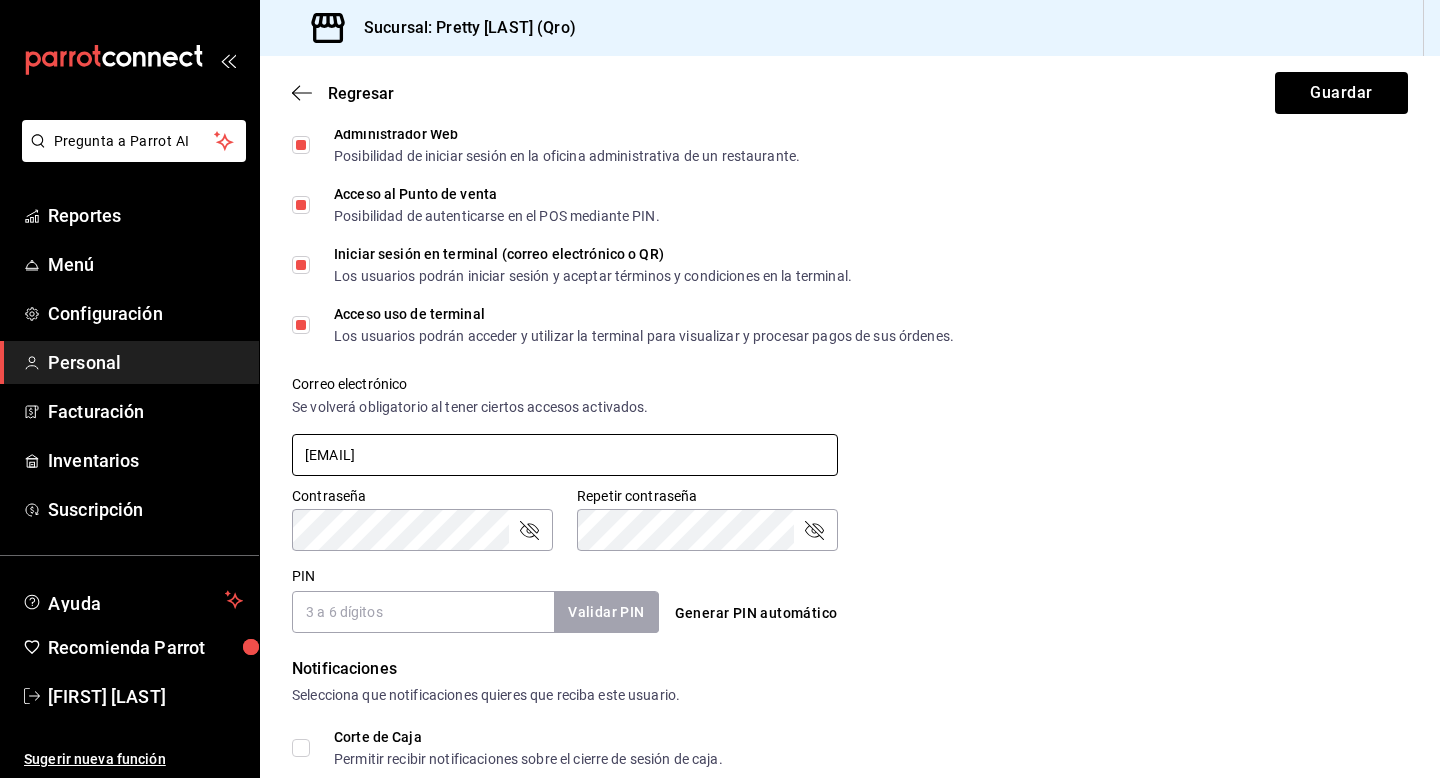 type on "[EMAIL]" 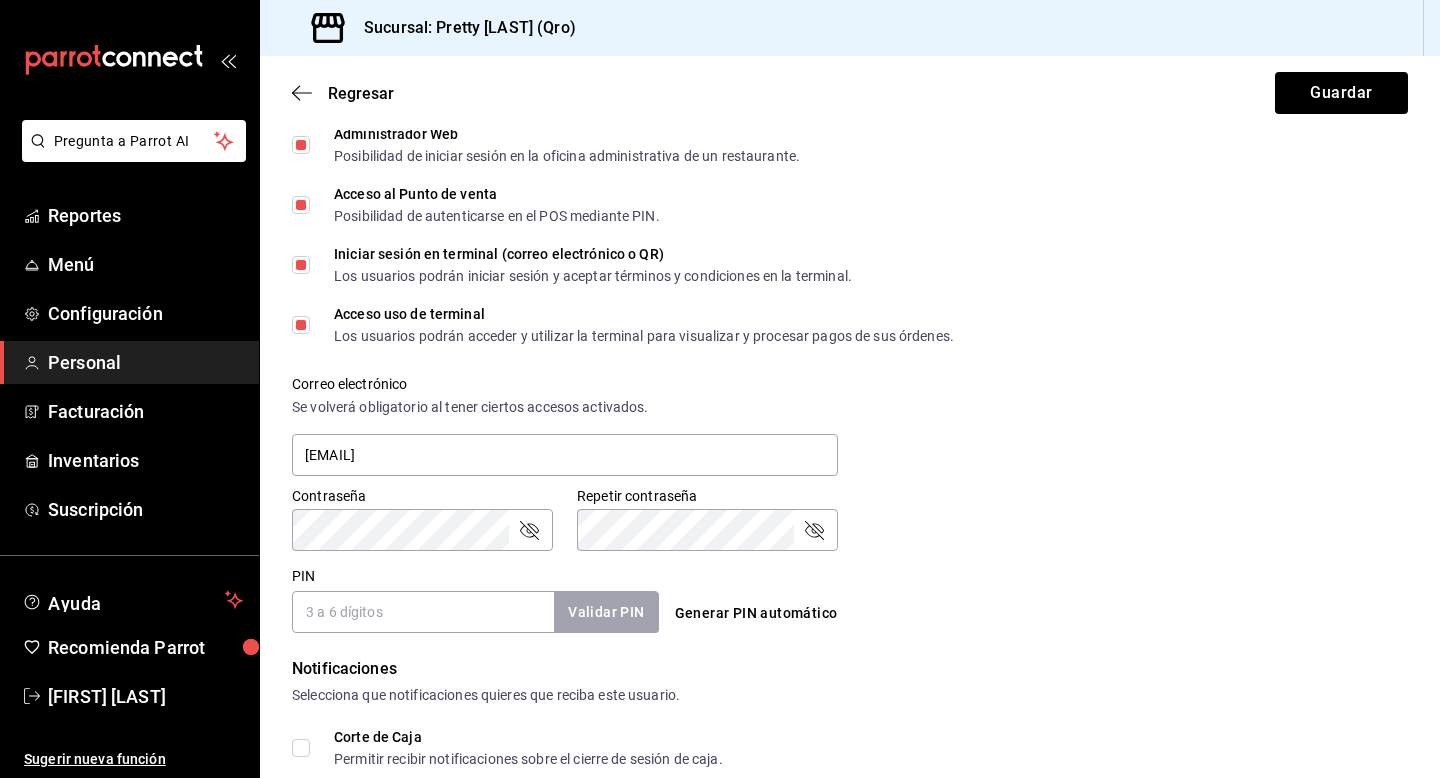 click 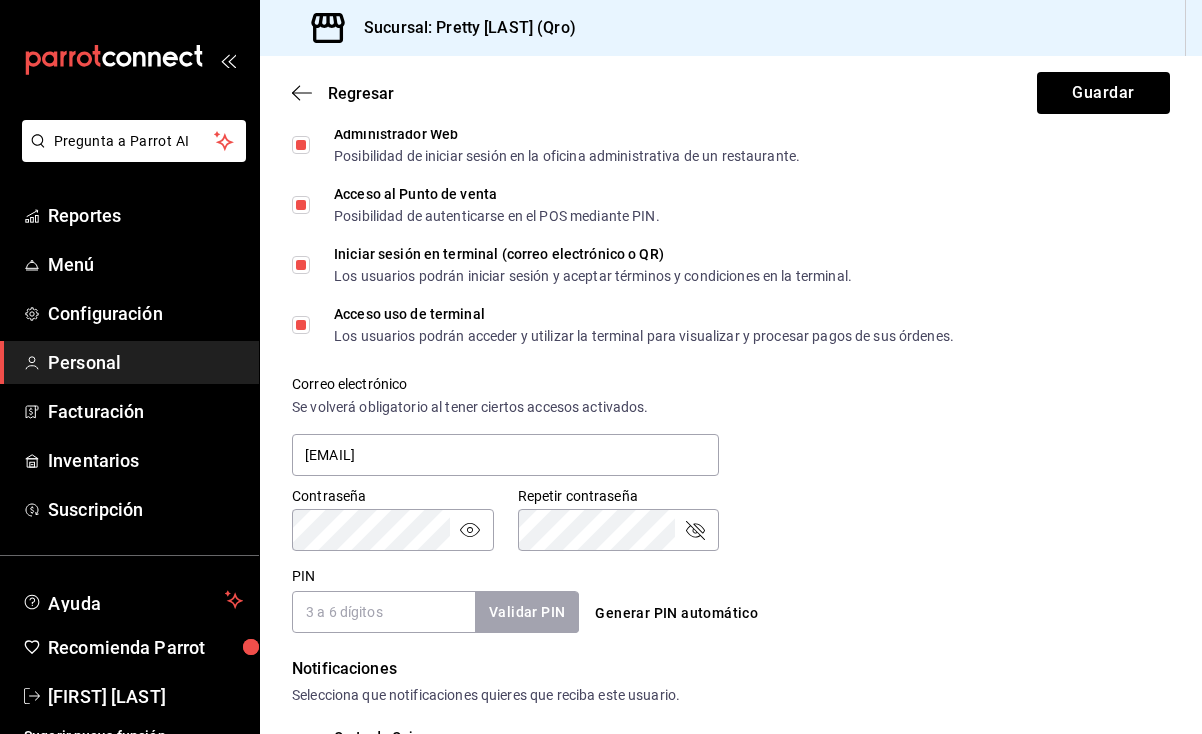 click 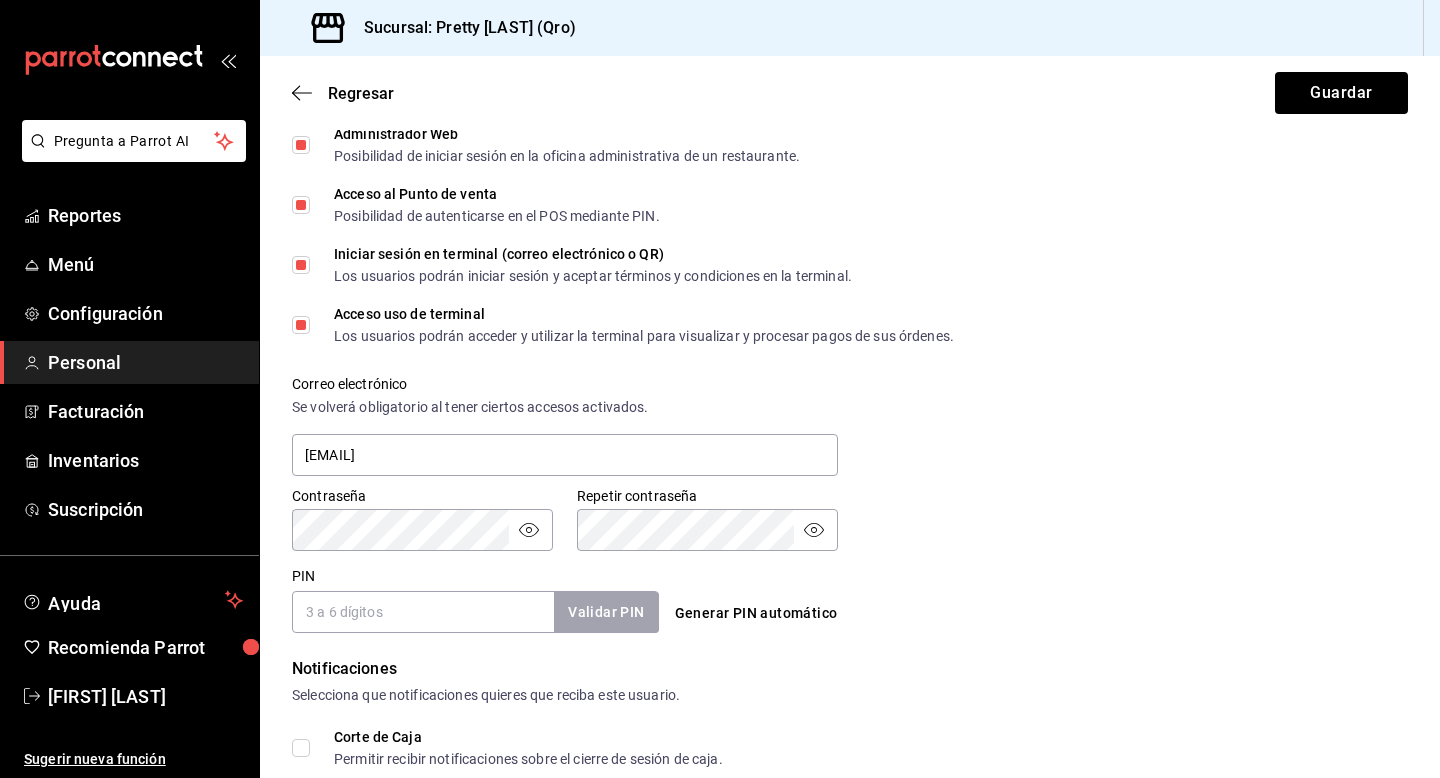 click on "PIN" at bounding box center [423, 612] 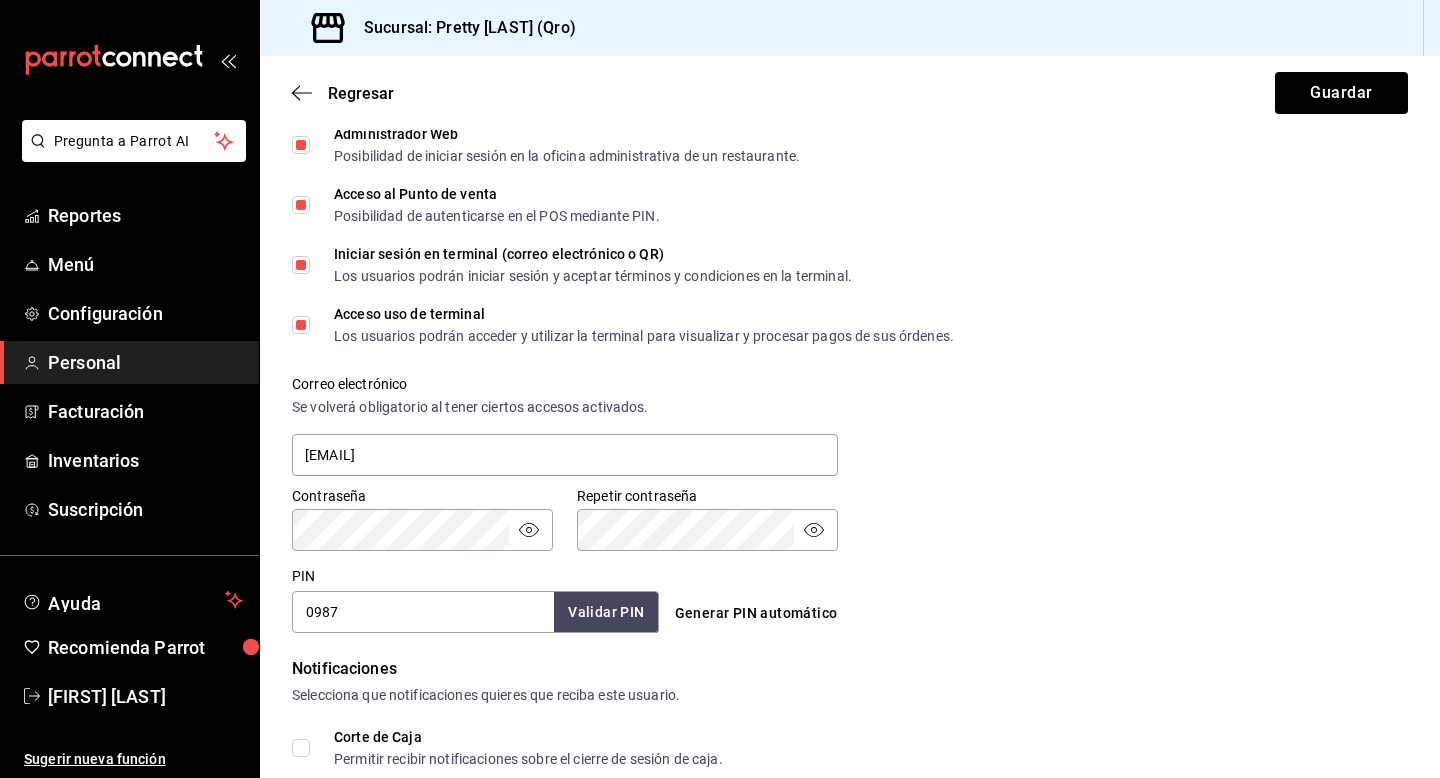 type on "0987" 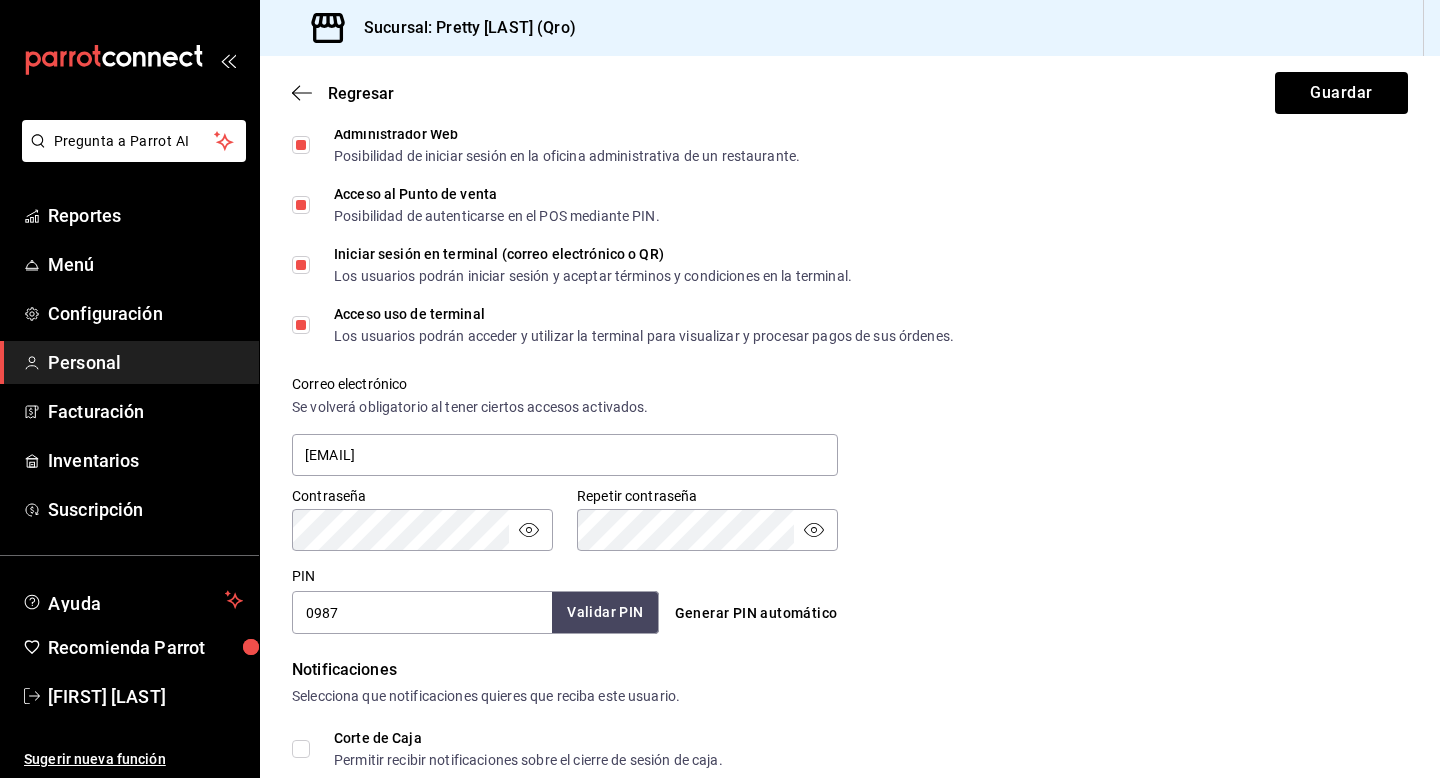 click on "Validar PIN" at bounding box center (605, 612) 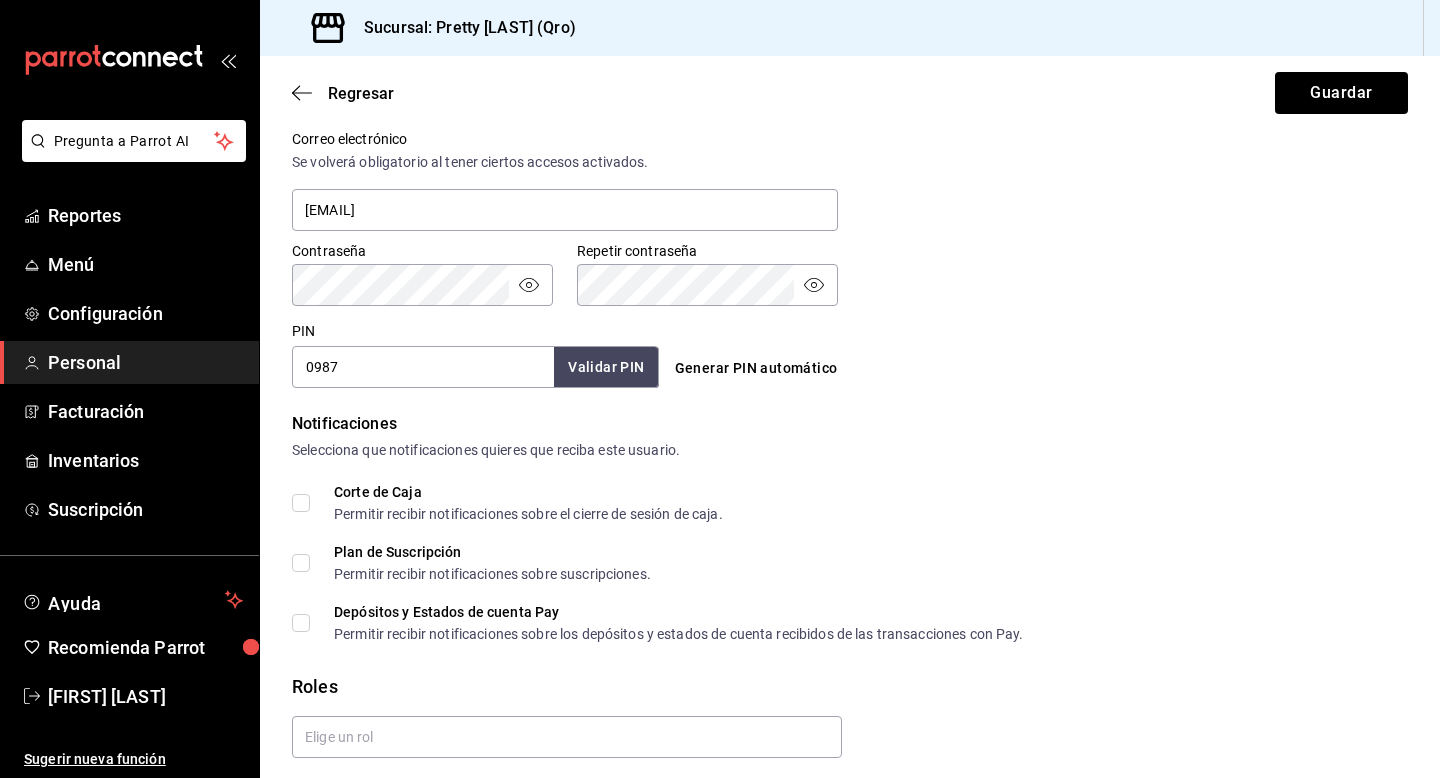 scroll, scrollTop: 820, scrollLeft: 0, axis: vertical 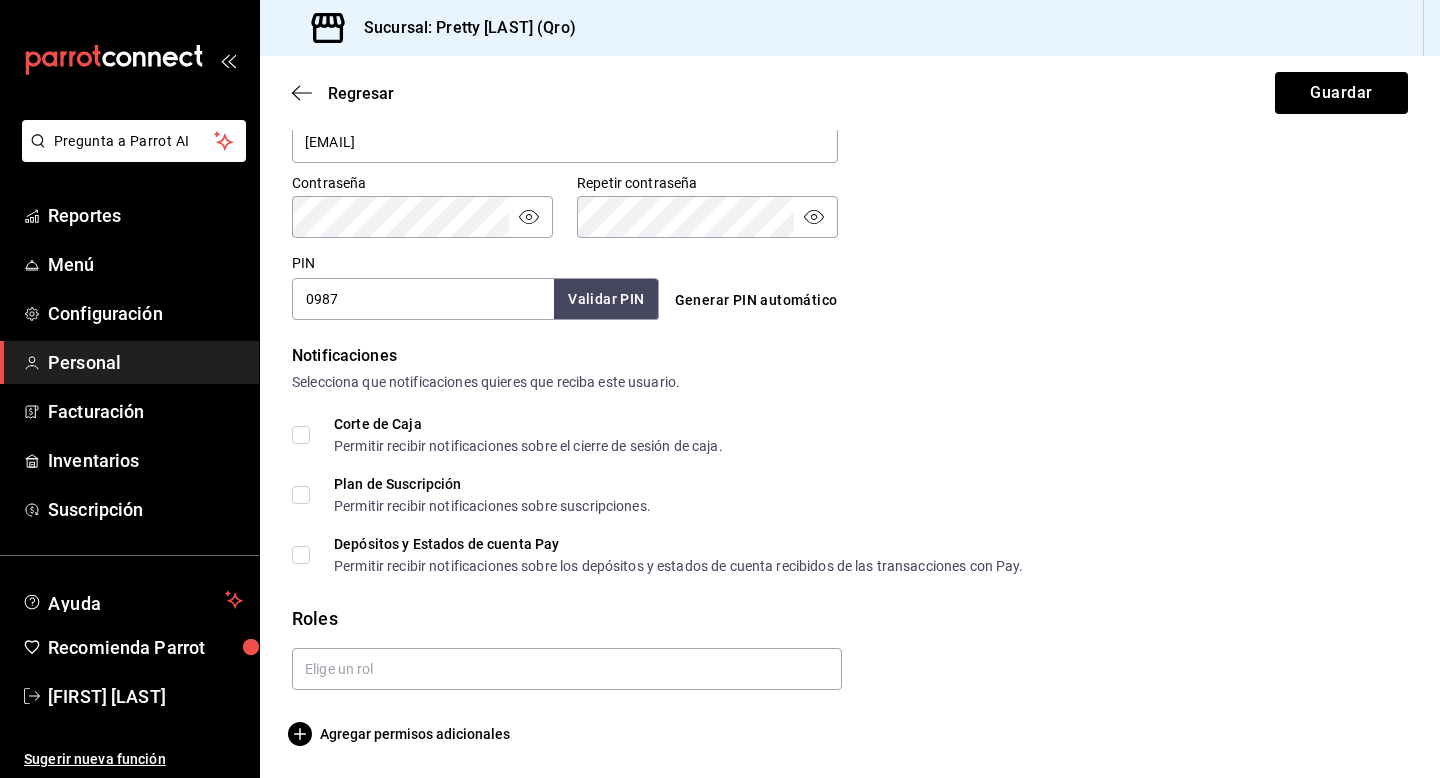 click on "Corte de Caja Permitir recibir notificaciones sobre el cierre de sesión de caja." at bounding box center [301, 435] 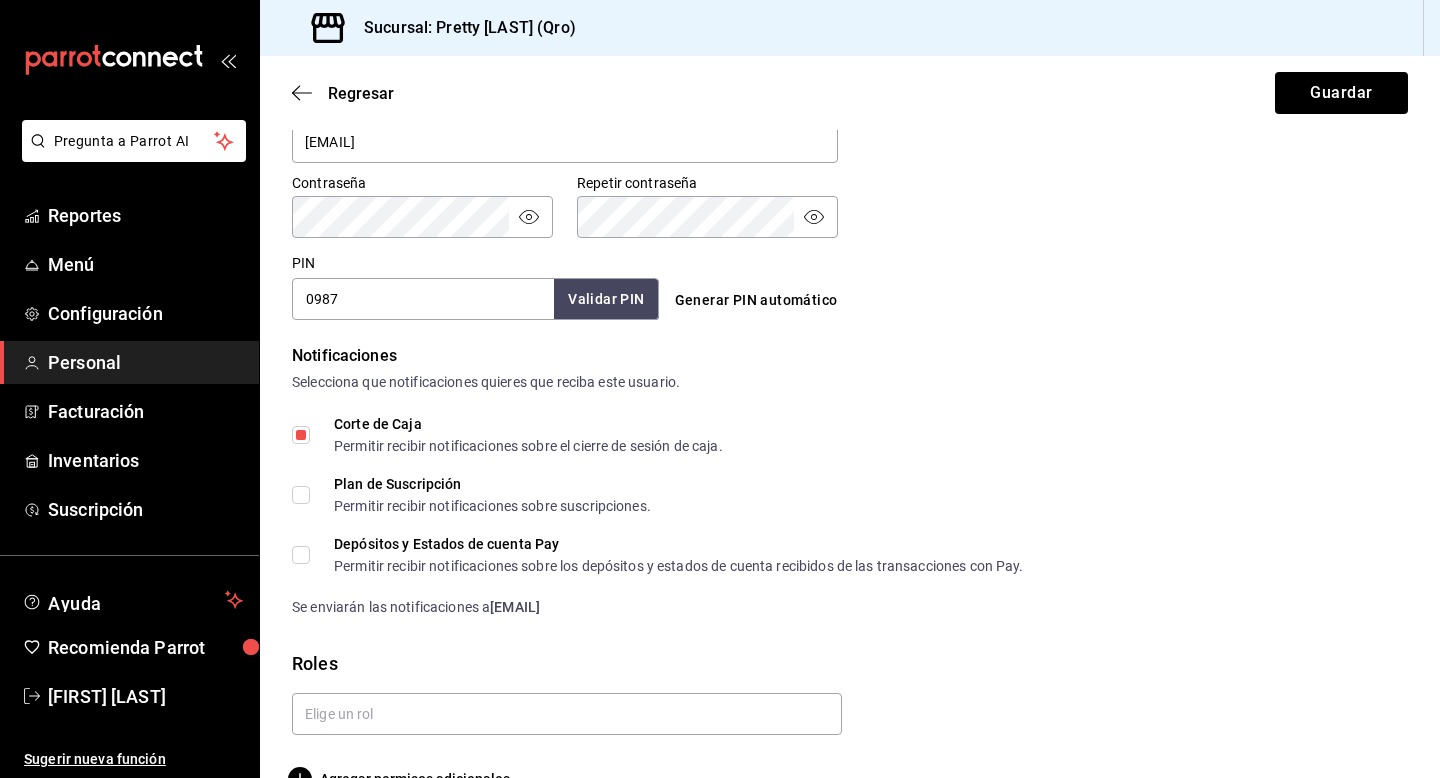 click on "Plan de Suscripción Permitir recibir notificaciones sobre suscripciones." at bounding box center (301, 495) 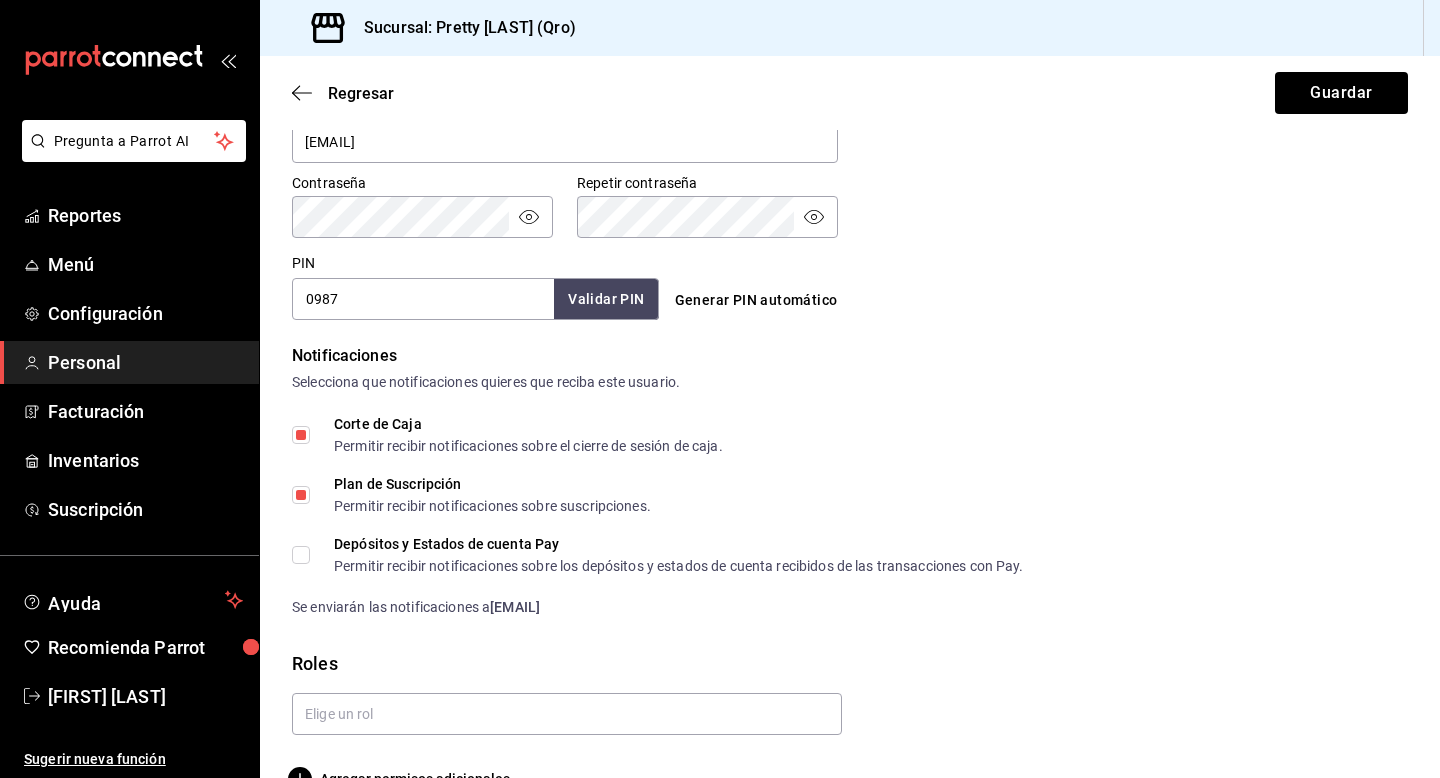 click on "Depósitos y Estados de cuenta Pay Permitir recibir notificaciones sobre los depósitos y estados de cuenta recibidos de las transacciones con Pay." at bounding box center (667, 555) 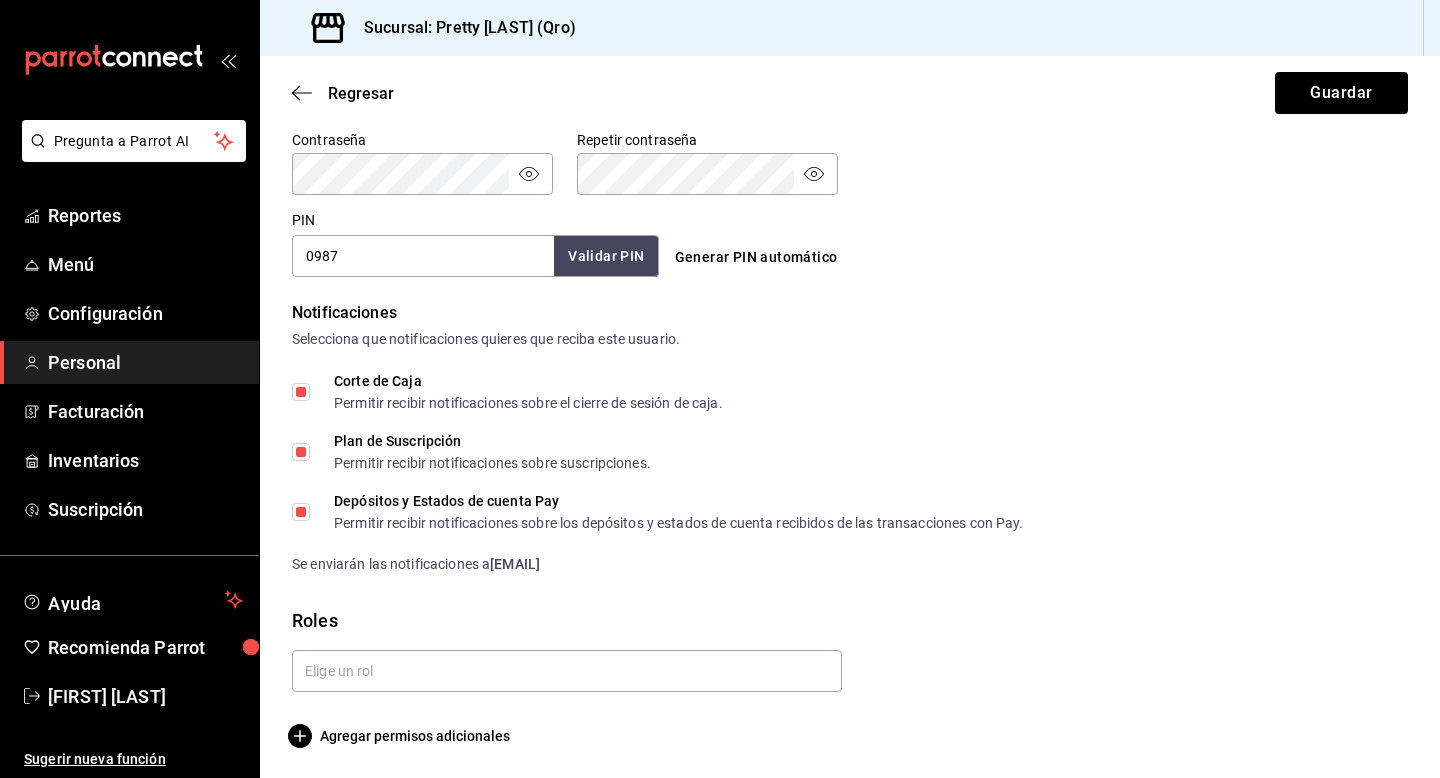 scroll, scrollTop: 865, scrollLeft: 0, axis: vertical 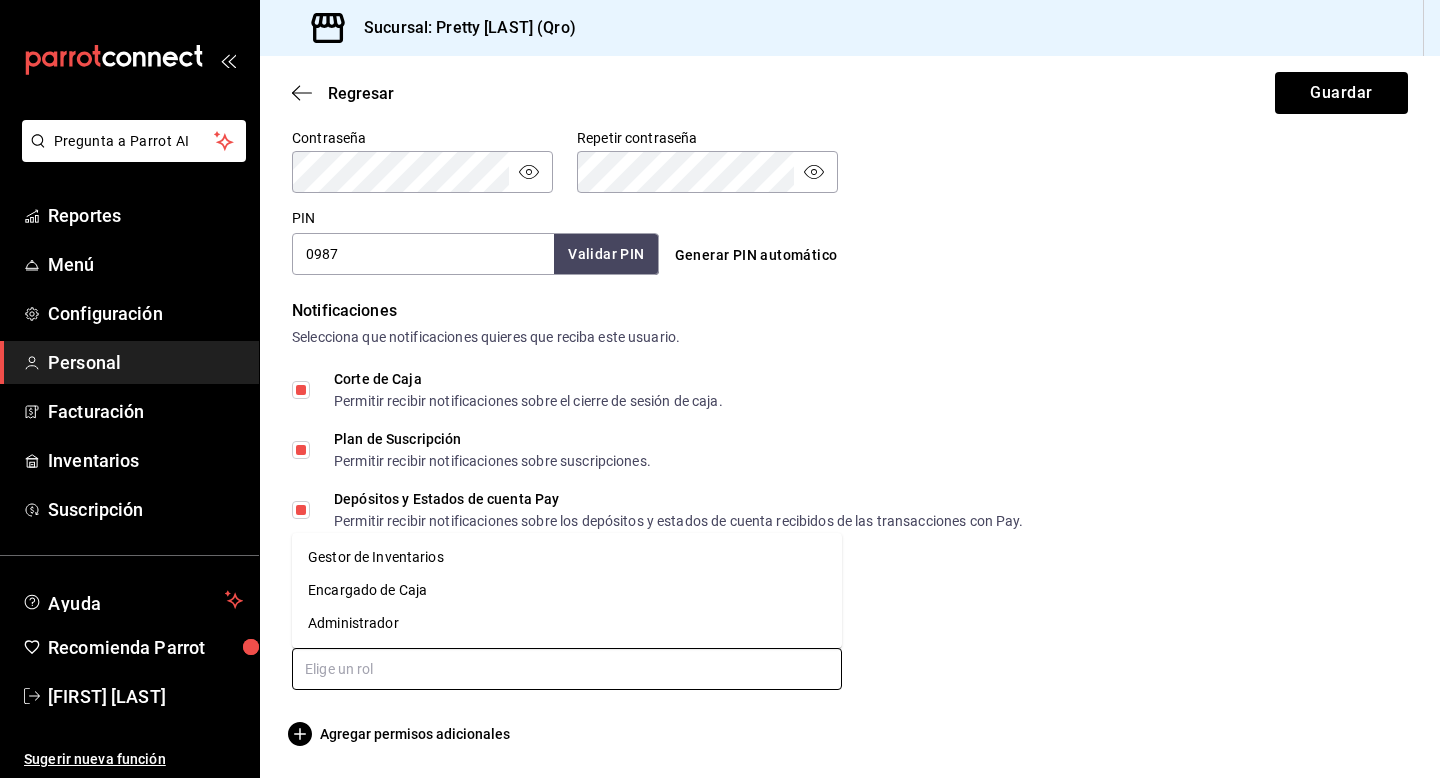click at bounding box center [567, 669] 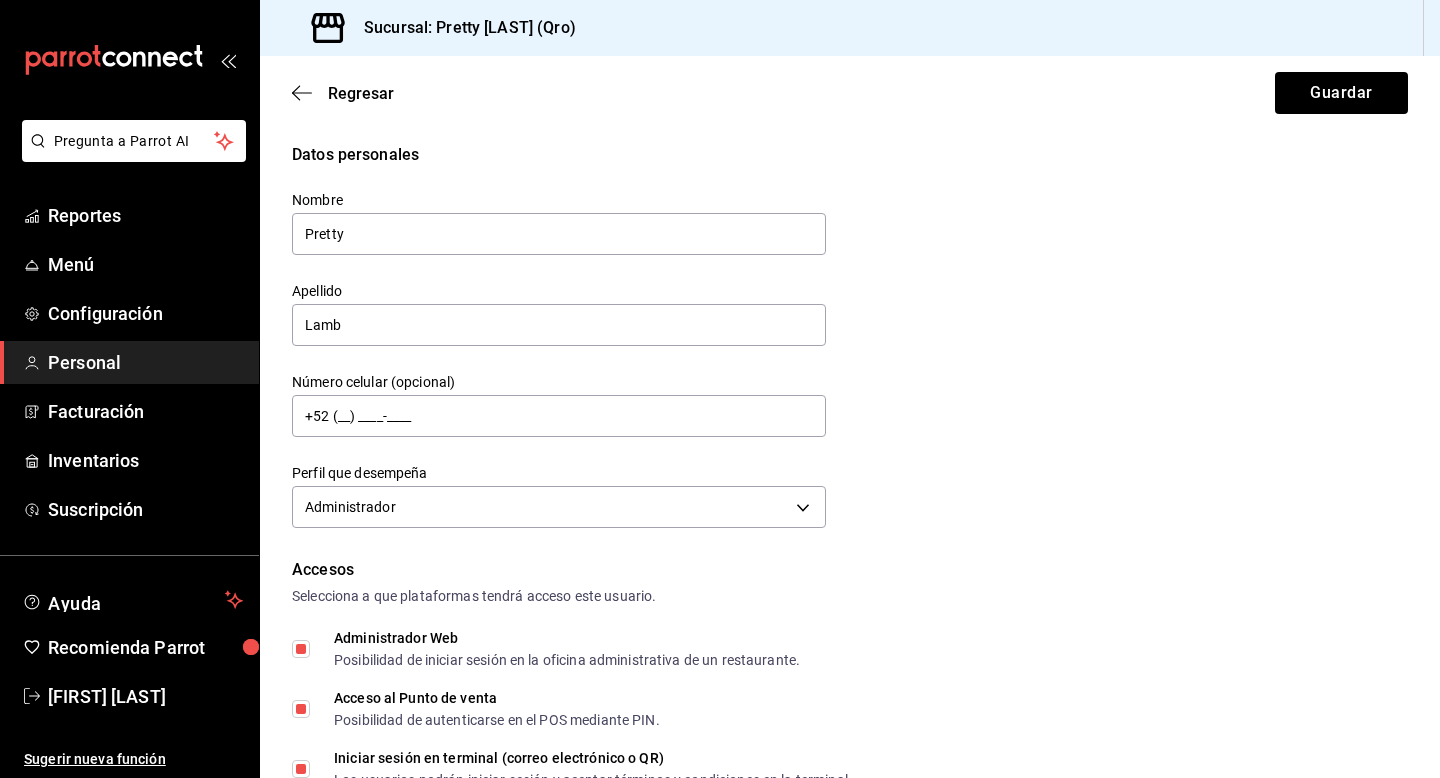 scroll, scrollTop: 0, scrollLeft: 0, axis: both 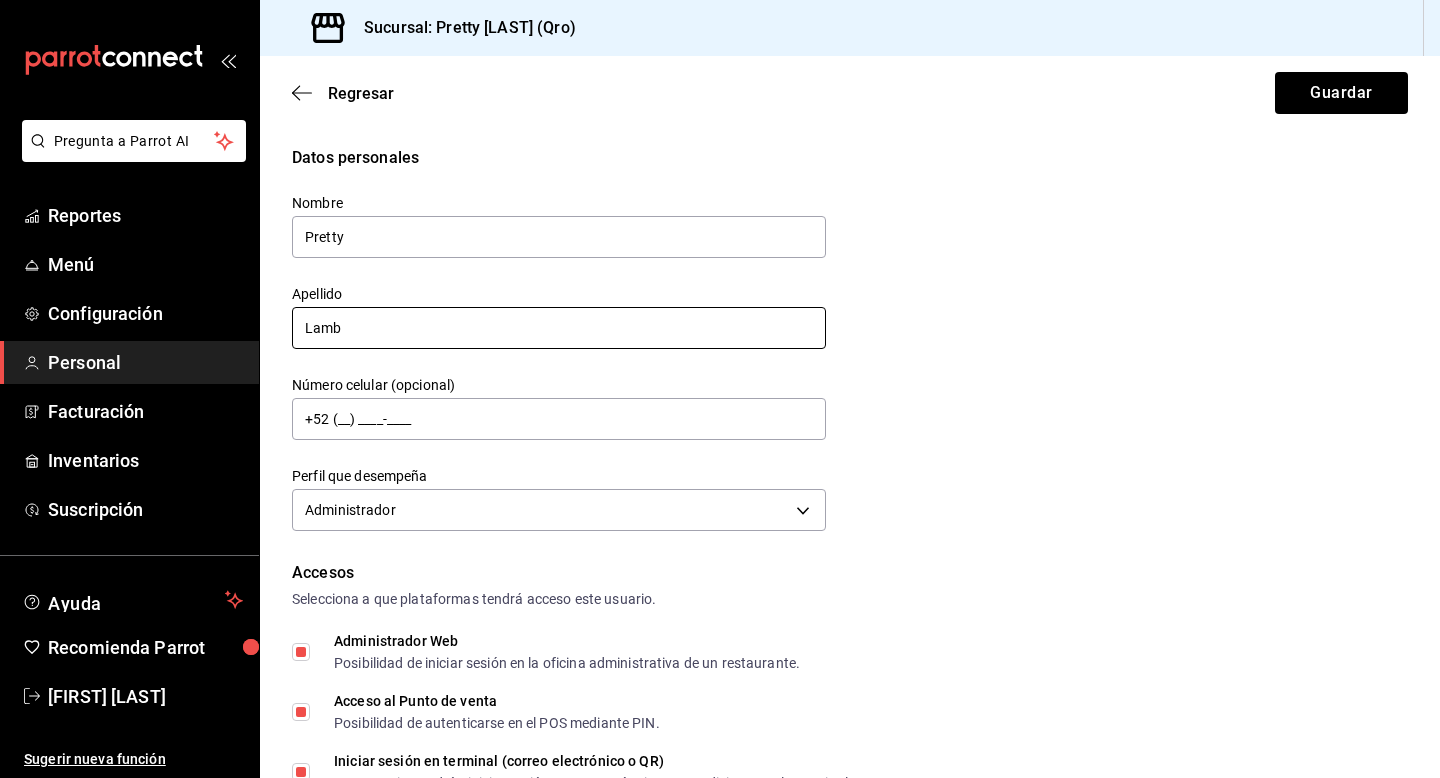 click on "Lamb" at bounding box center (559, 328) 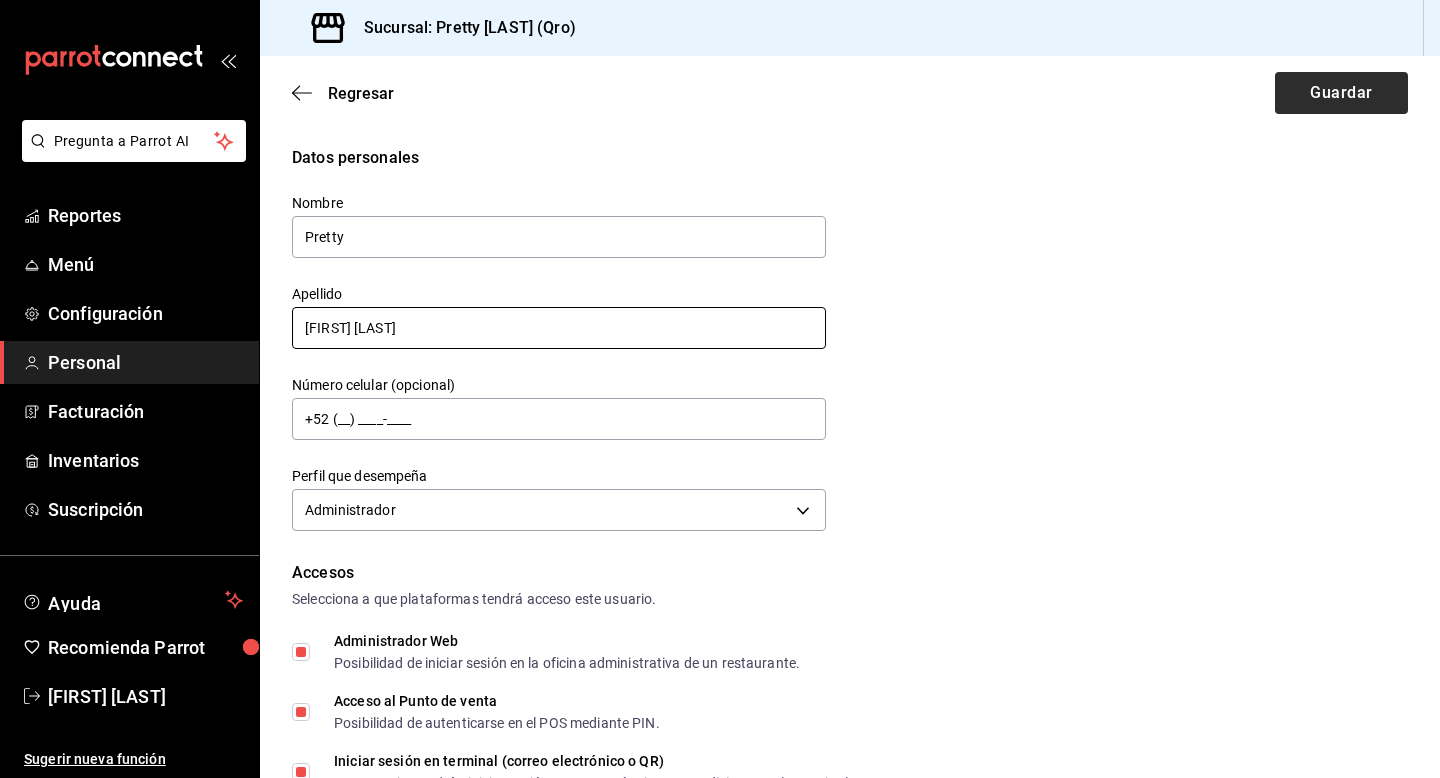 type on "[FIRST] [LAST]" 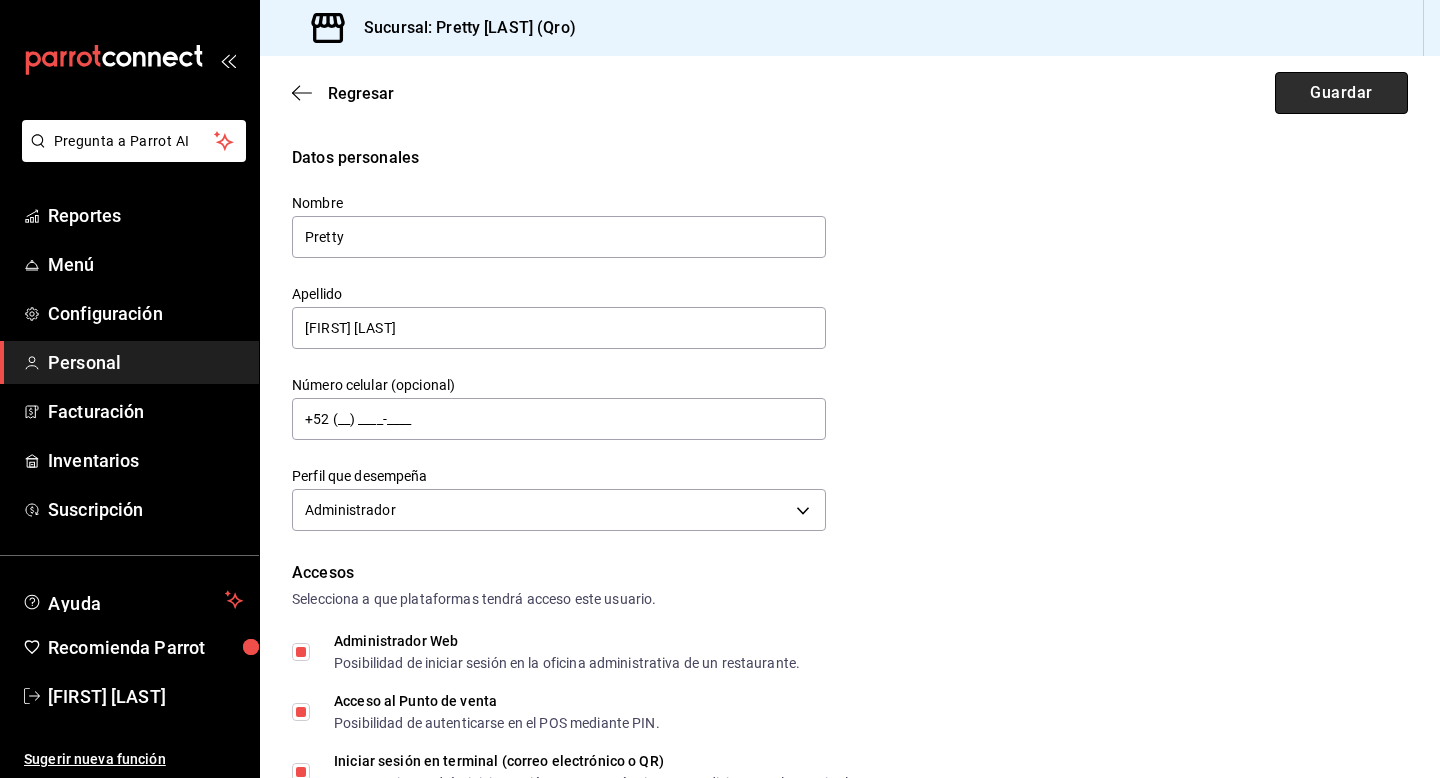 click on "Guardar" at bounding box center (1341, 93) 